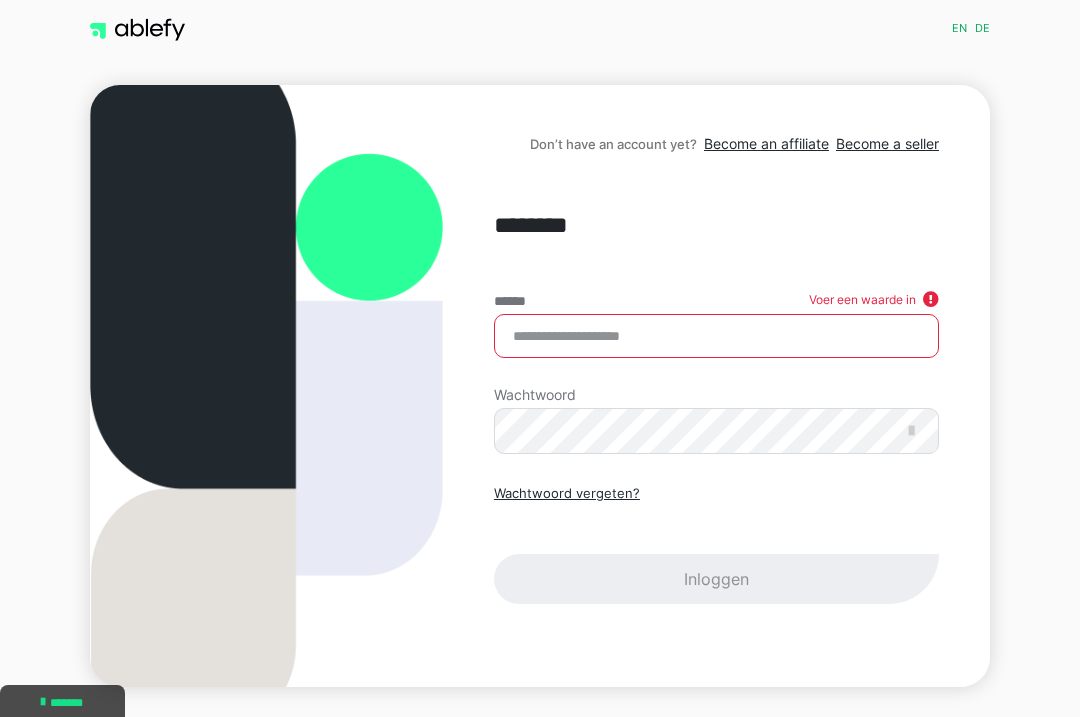 scroll, scrollTop: 58, scrollLeft: 0, axis: vertical 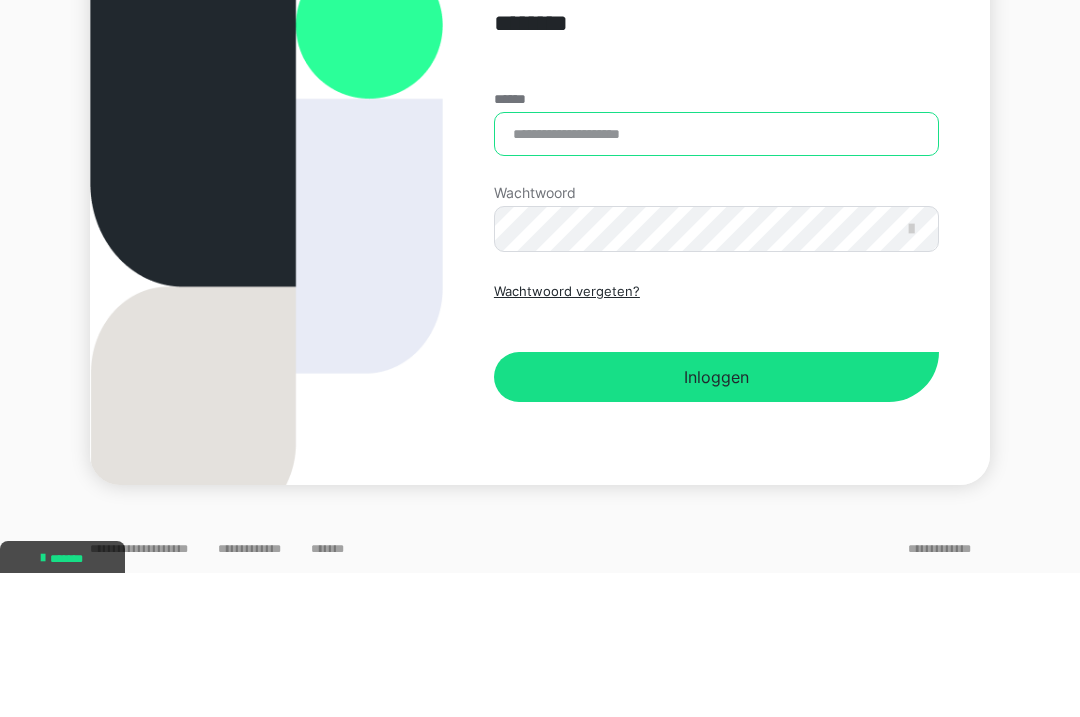 type on "**********" 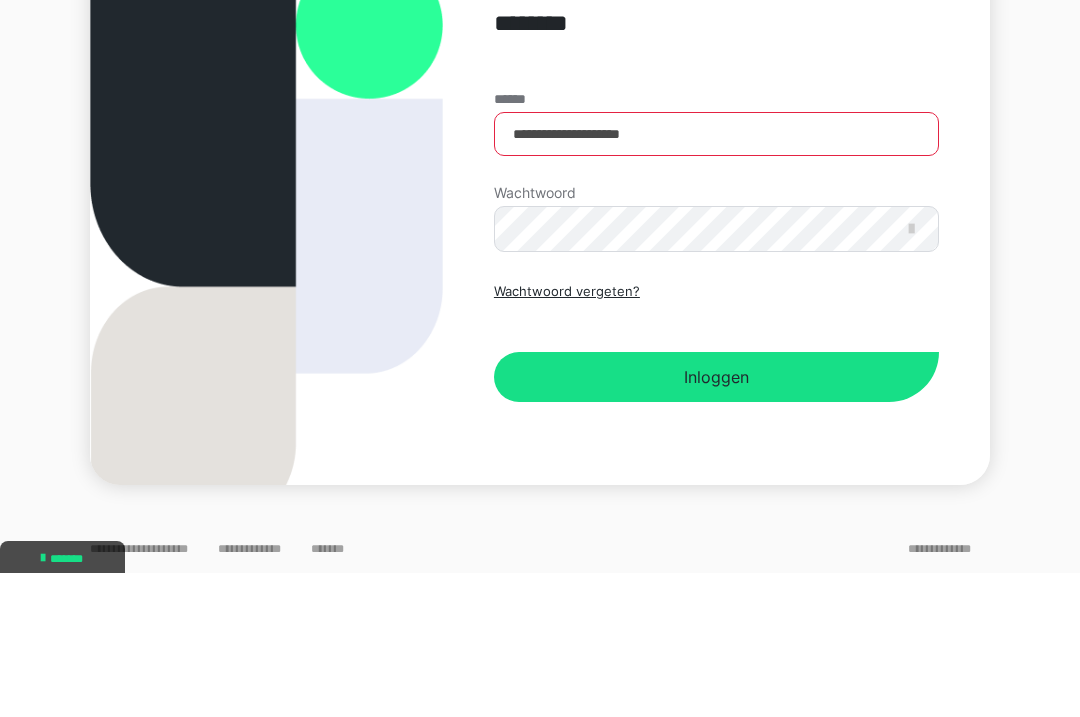 click on "Inloggen" at bounding box center (716, 521) 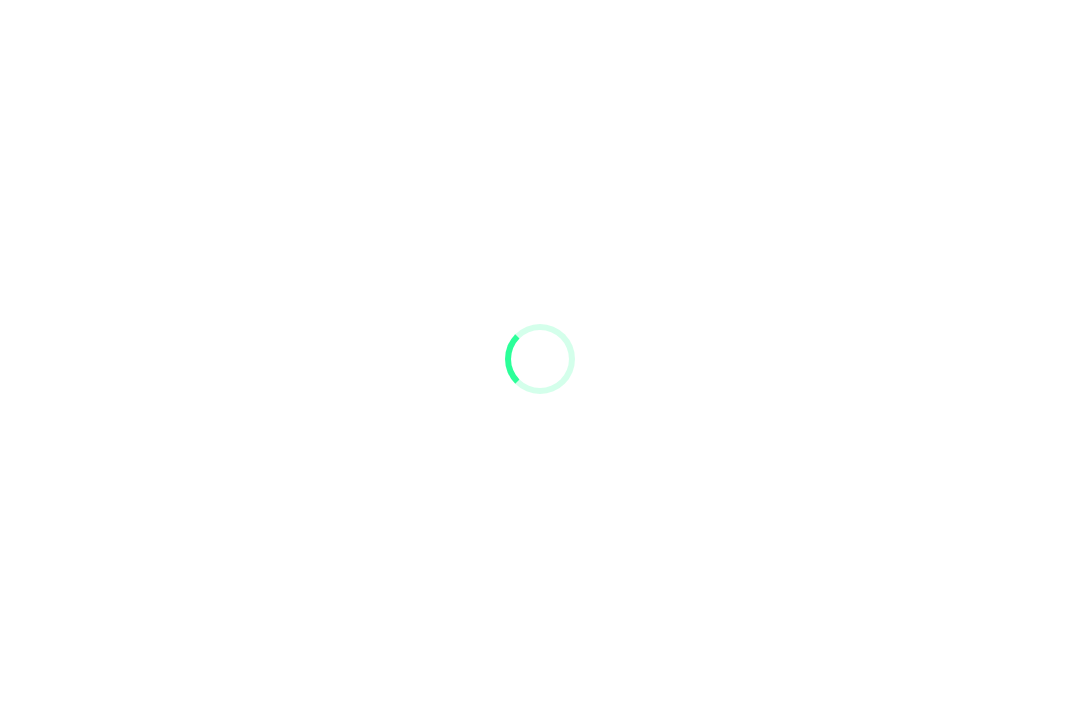 scroll, scrollTop: 0, scrollLeft: 0, axis: both 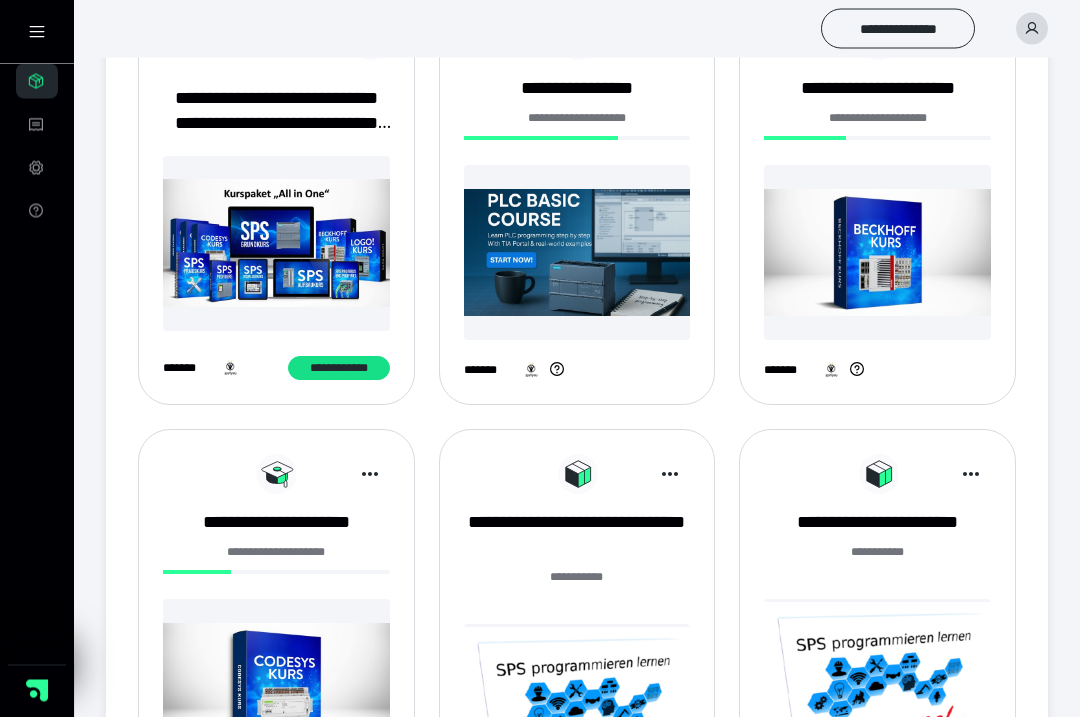 click at bounding box center (877, 253) 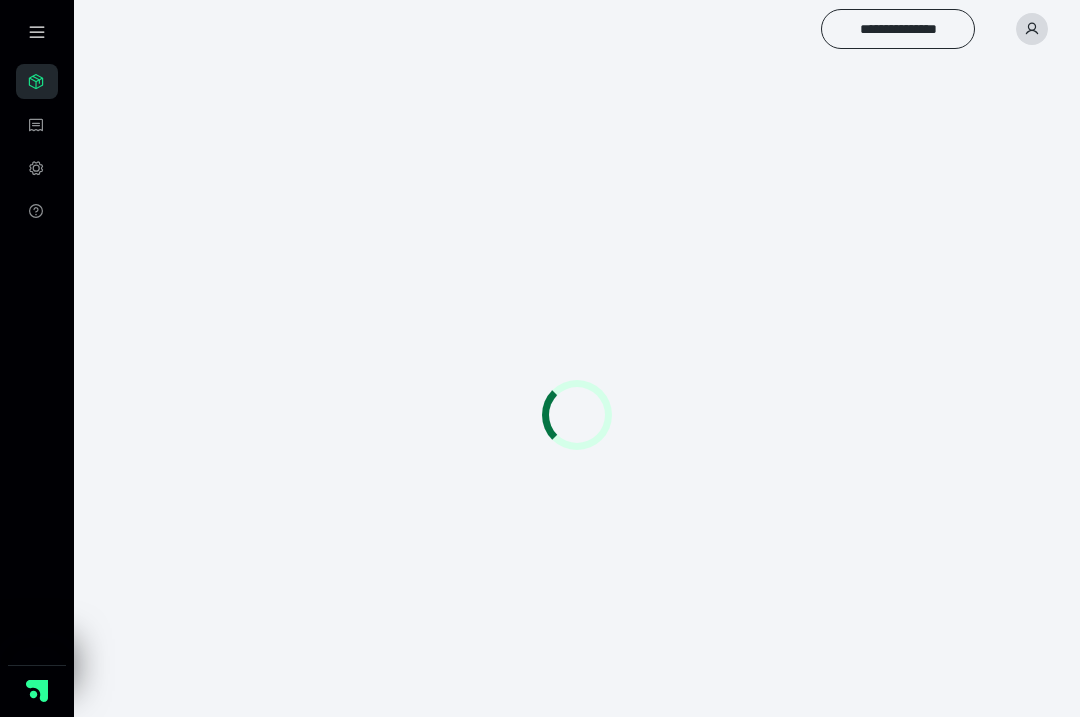 scroll, scrollTop: 0, scrollLeft: 0, axis: both 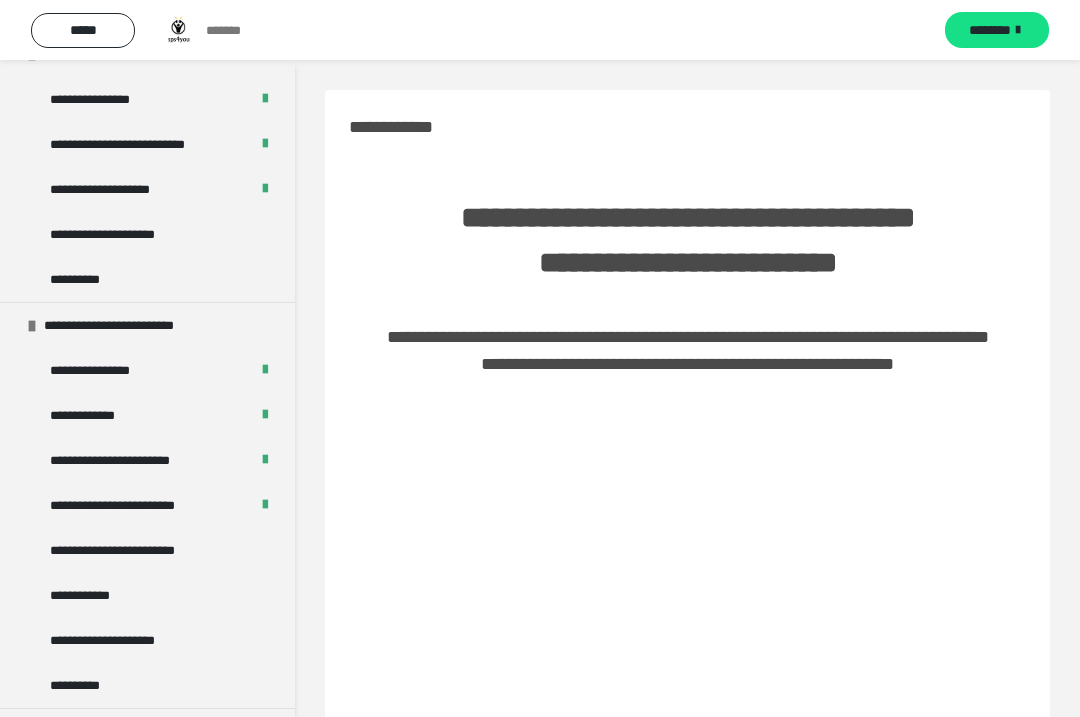 click on "**********" at bounding box center [128, 460] 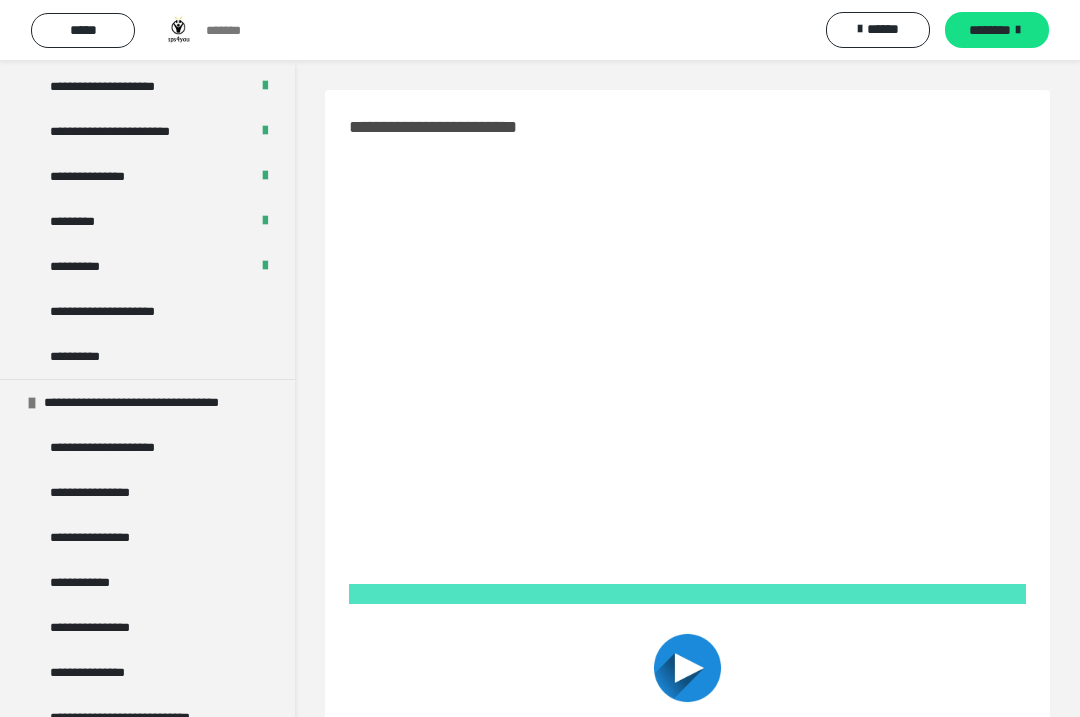 scroll, scrollTop: 660, scrollLeft: 0, axis: vertical 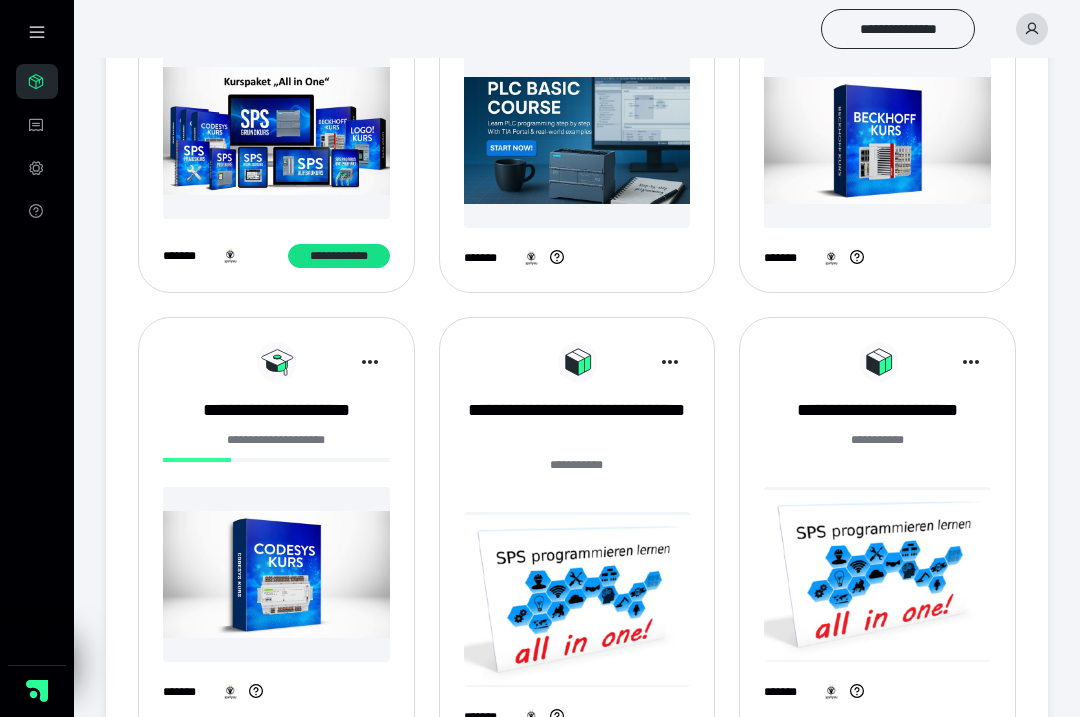 click on "*********   *" at bounding box center (577, 476) 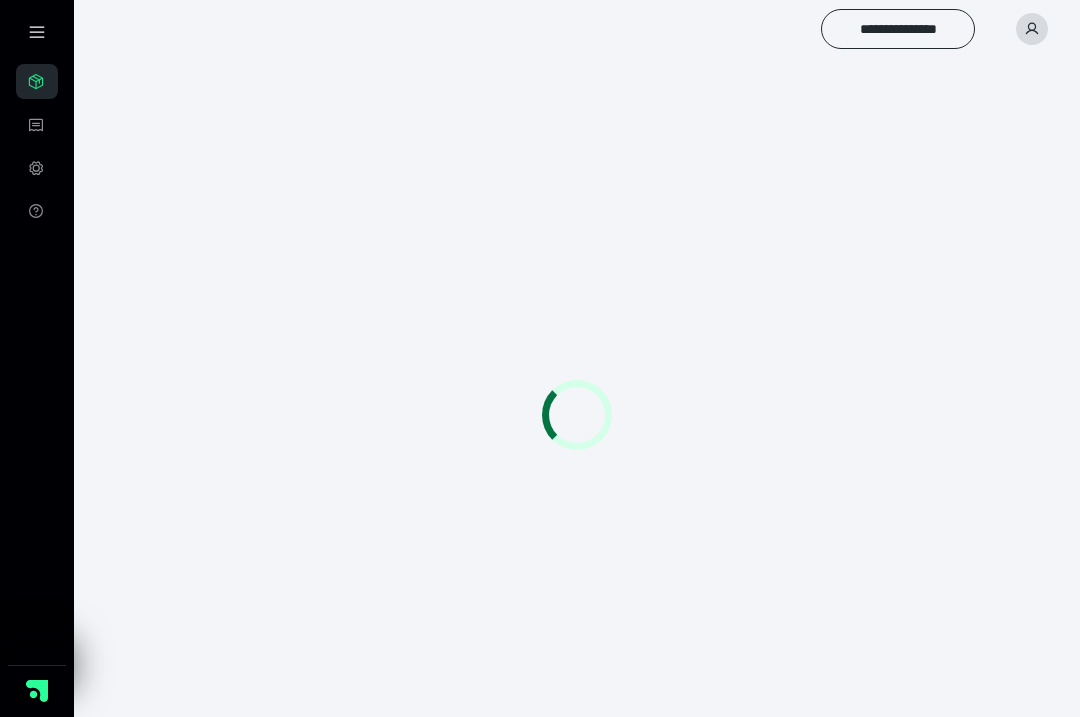scroll, scrollTop: 0, scrollLeft: 0, axis: both 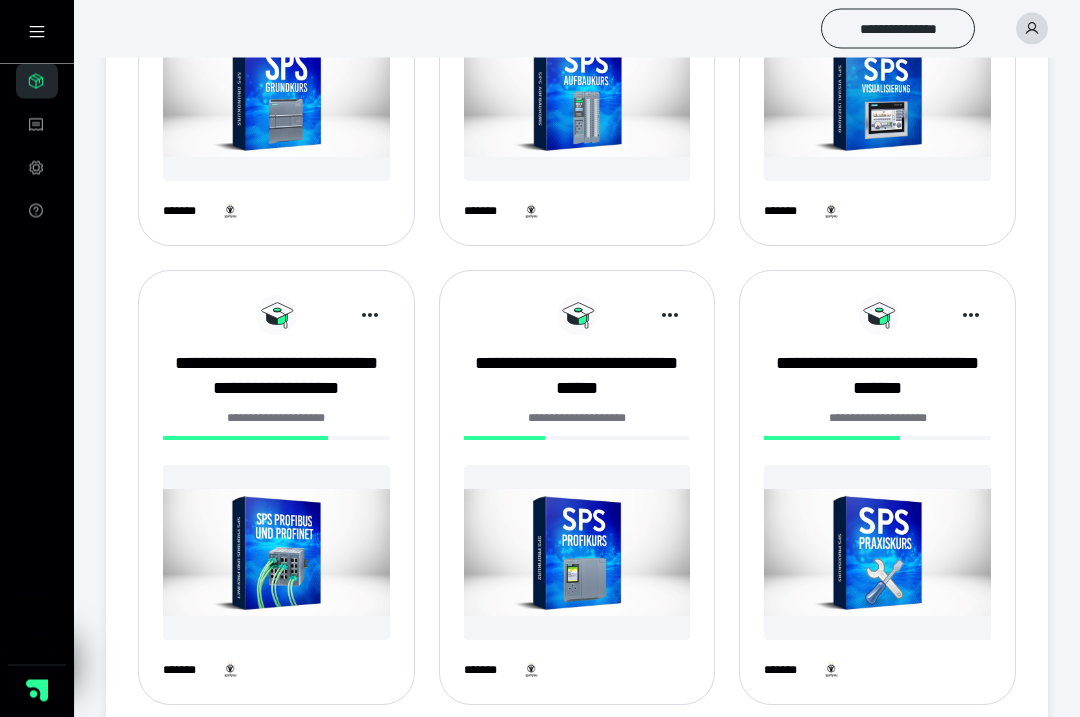 click on "**********" at bounding box center (577, 377) 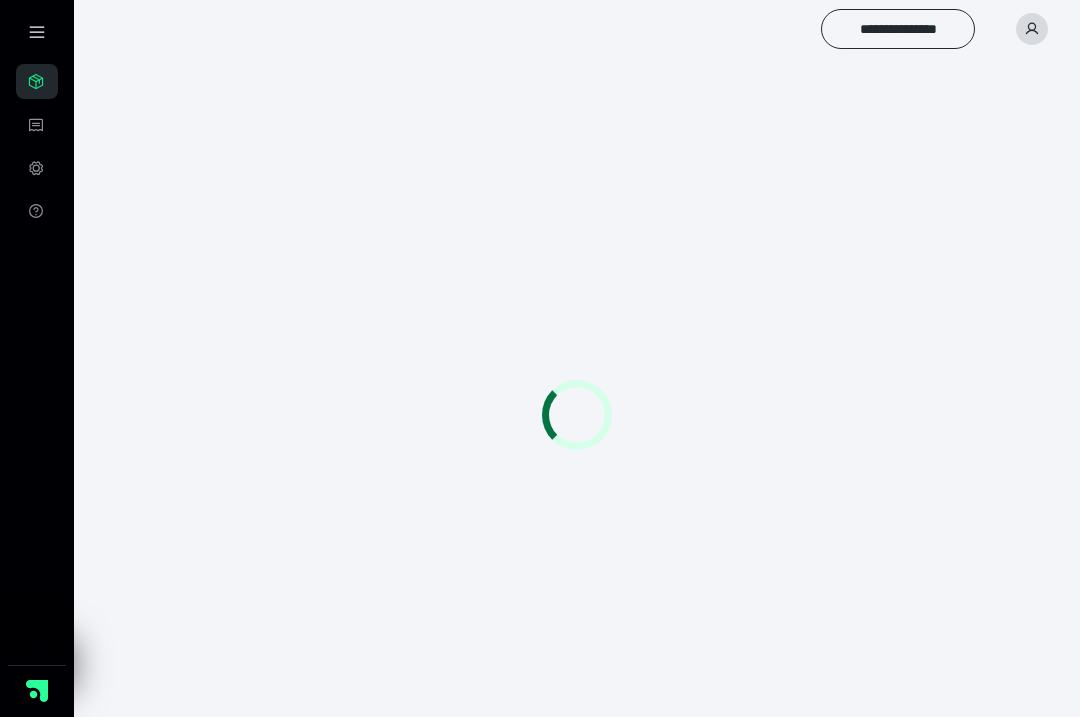 scroll, scrollTop: 0, scrollLeft: 0, axis: both 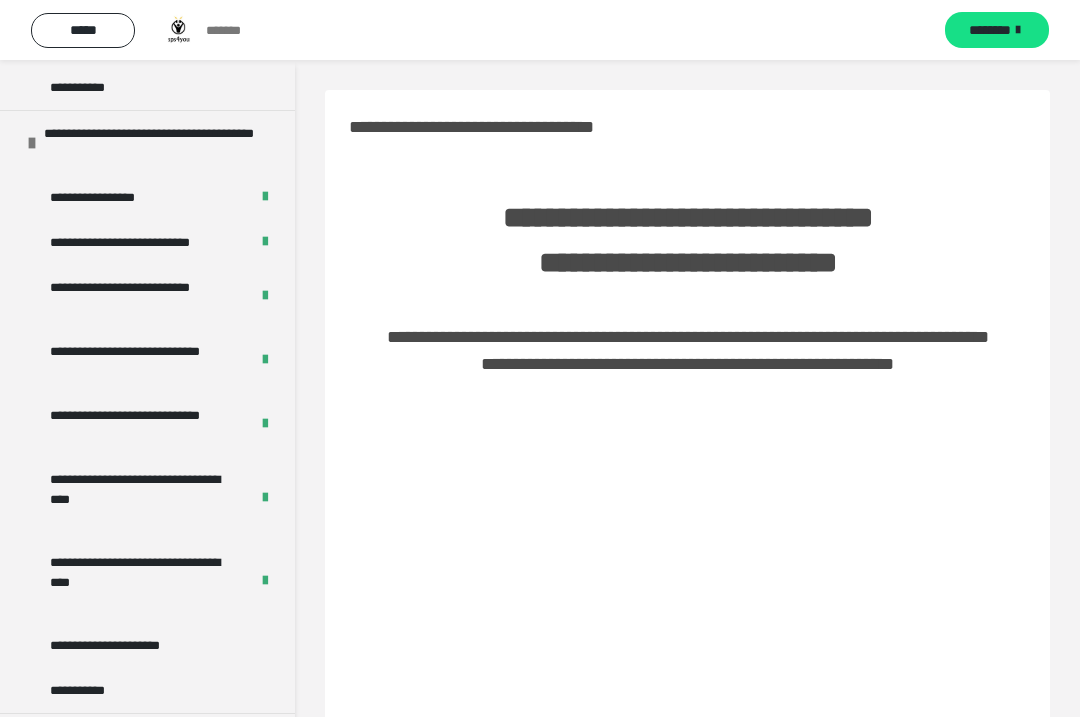 click on "**********" at bounding box center (139, 242) 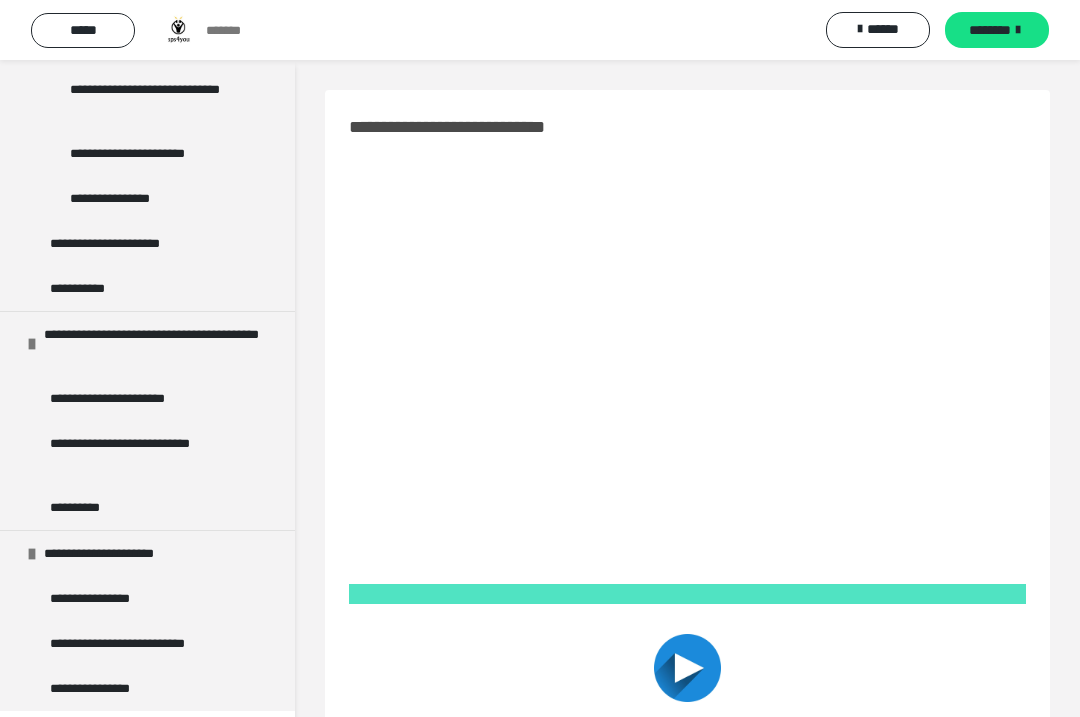 scroll, scrollTop: 9266, scrollLeft: 0, axis: vertical 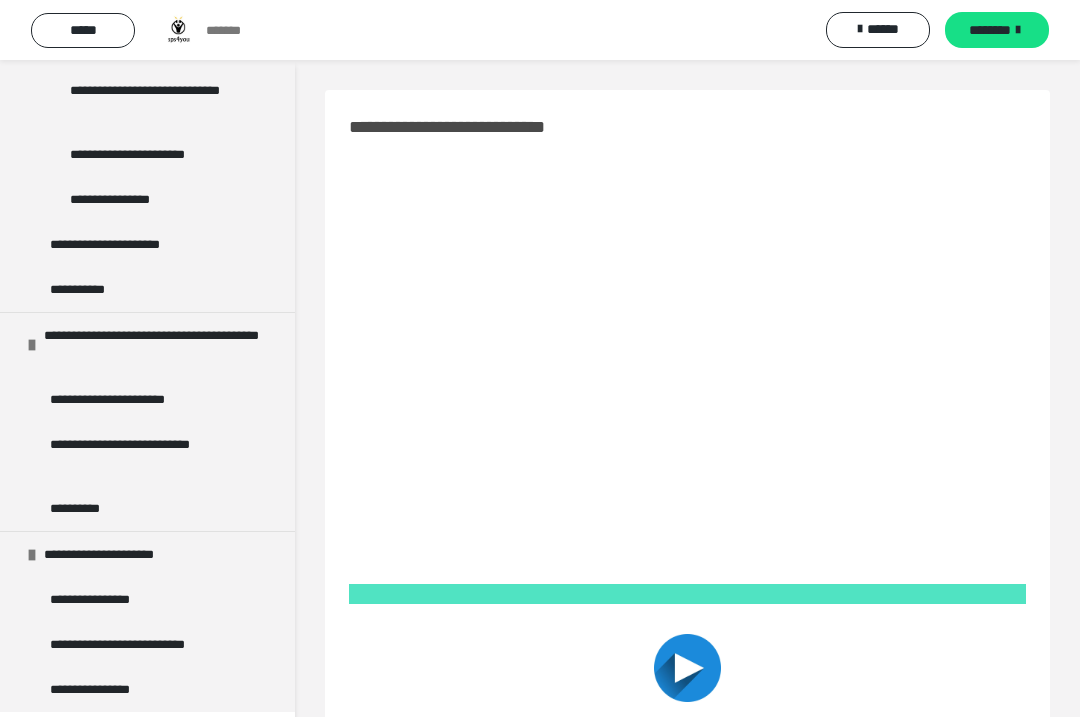 click on "**********" at bounding box center (118, 399) 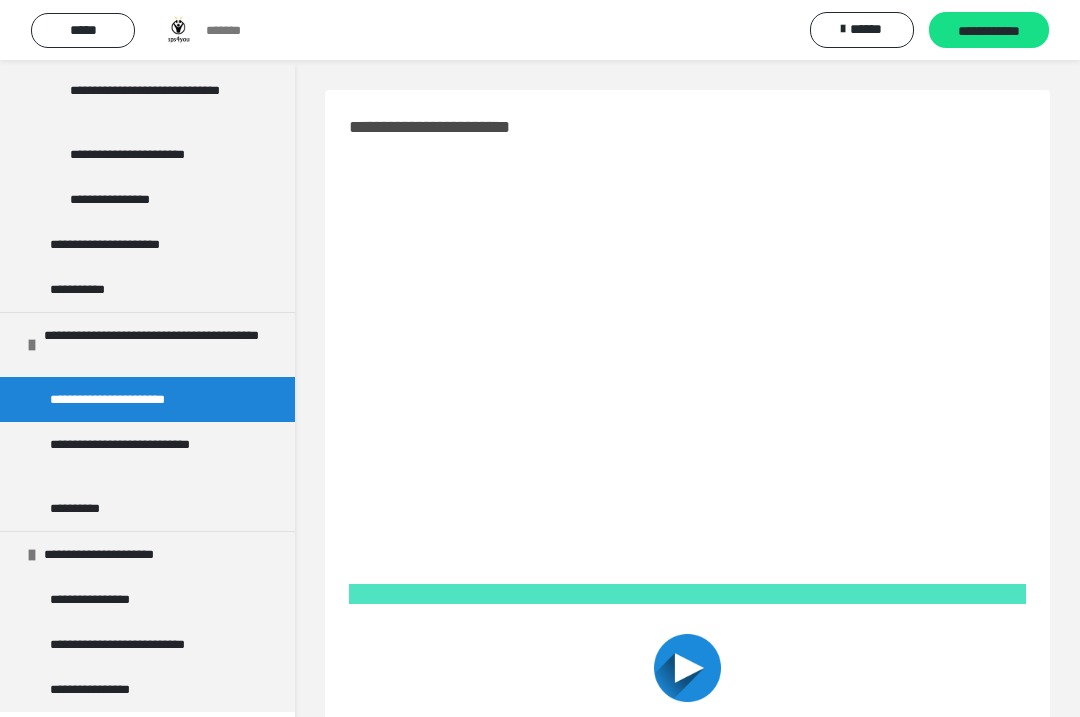 click on "[FIRST] [LAST] [ADDRESS] [CITY] [STATE] [POSTAL_CODE] [COUNTRY]" at bounding box center (687, 610) 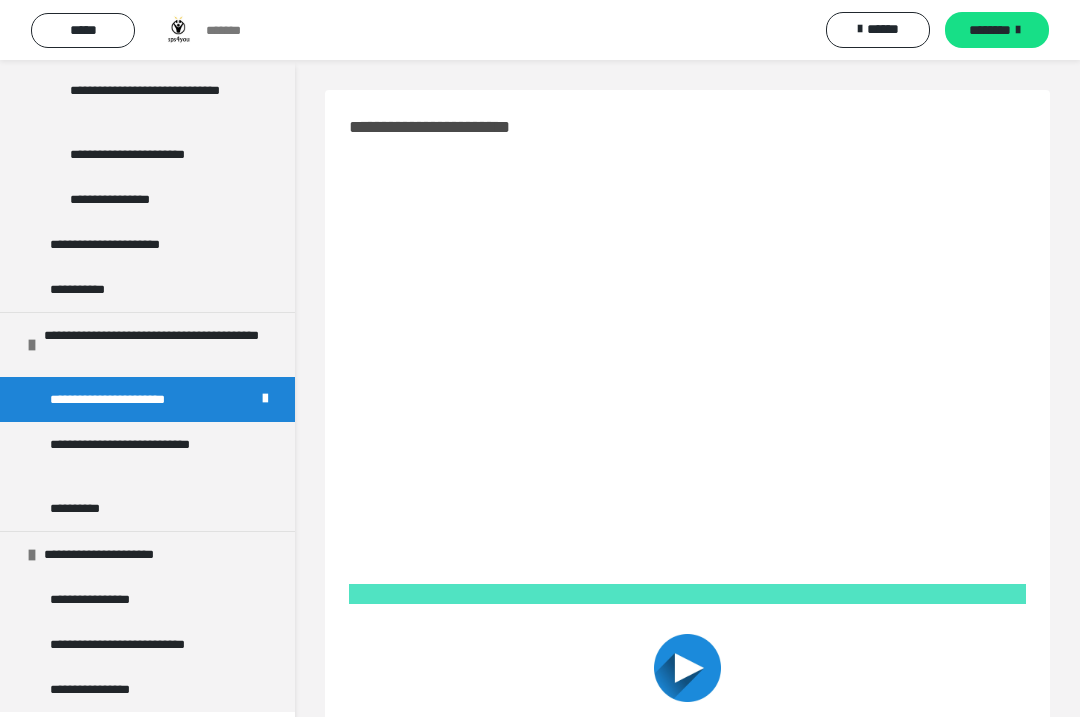 click on "**********" at bounding box center (149, 454) 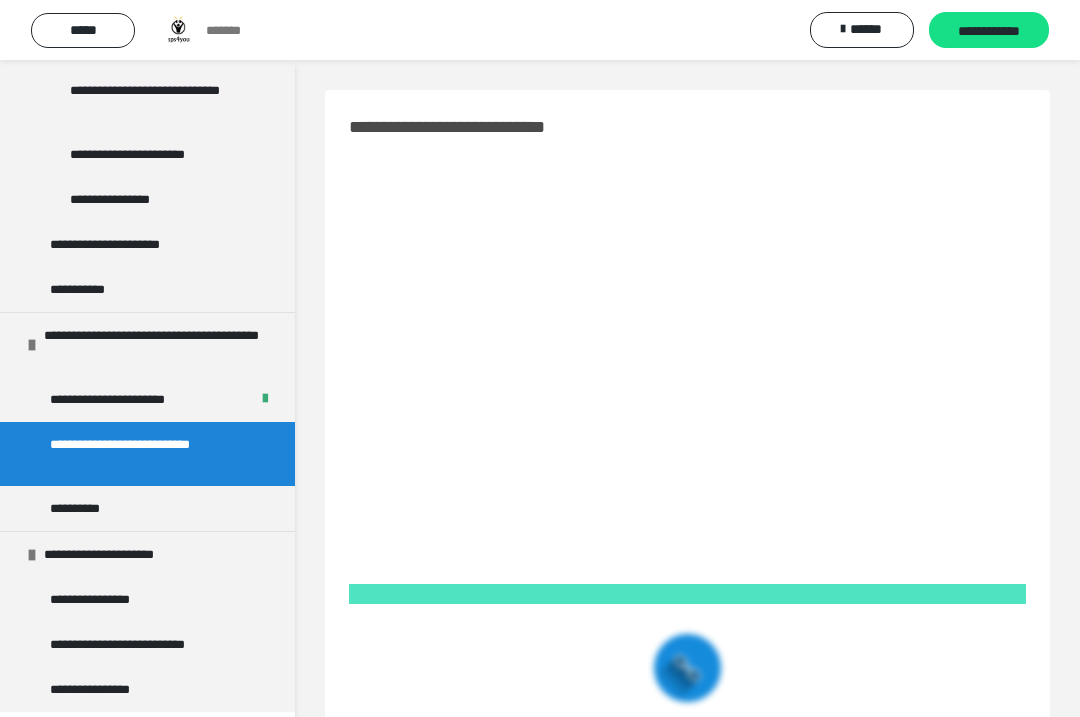 click on "**********" at bounding box center (149, 454) 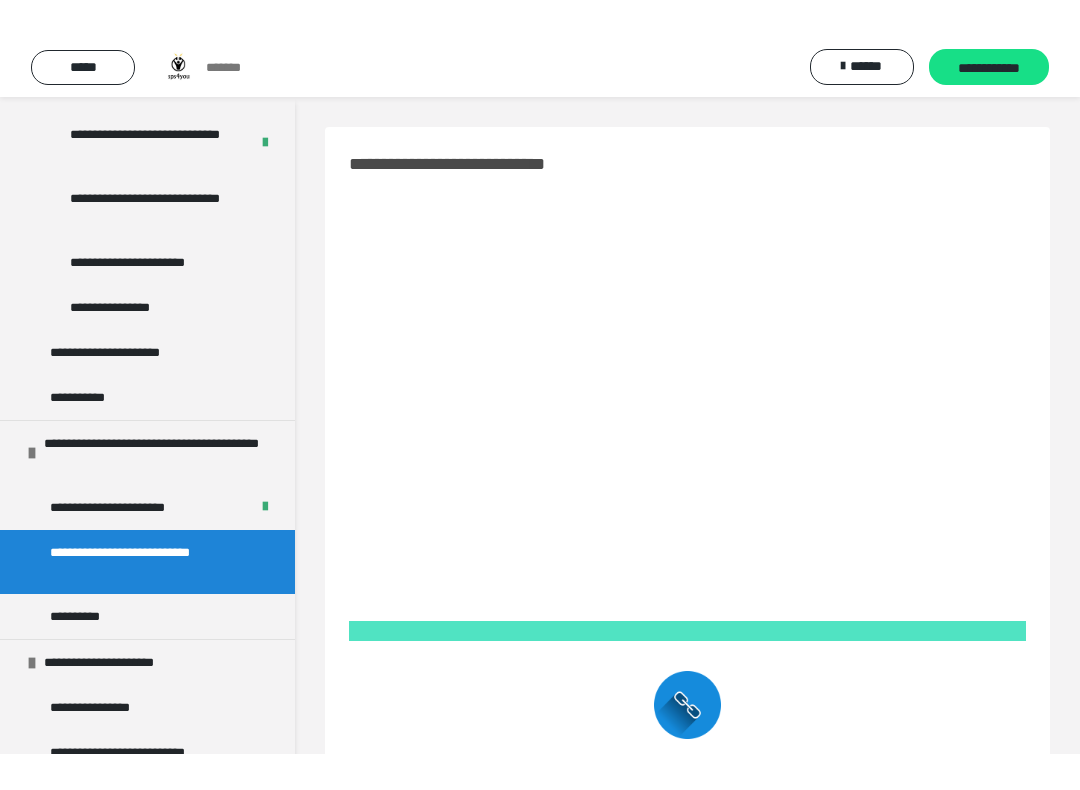 scroll, scrollTop: 20, scrollLeft: 0, axis: vertical 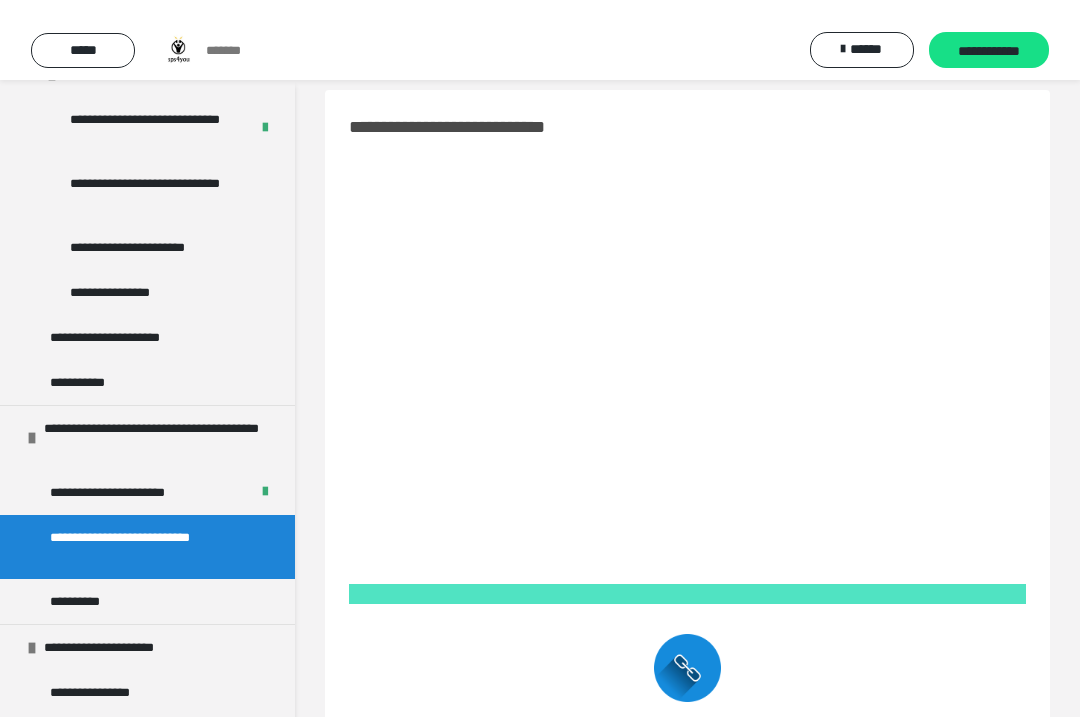 click on "[FIRST] [LAST] [CITY]" at bounding box center (540, 30) 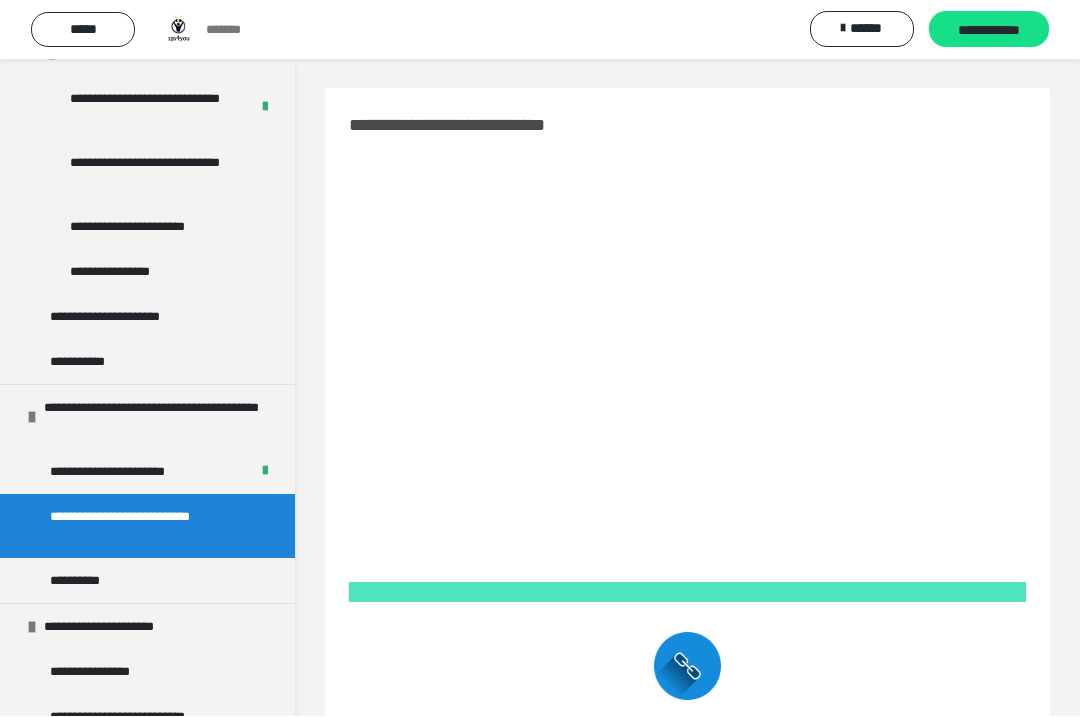 click on "**********" at bounding box center (989, 31) 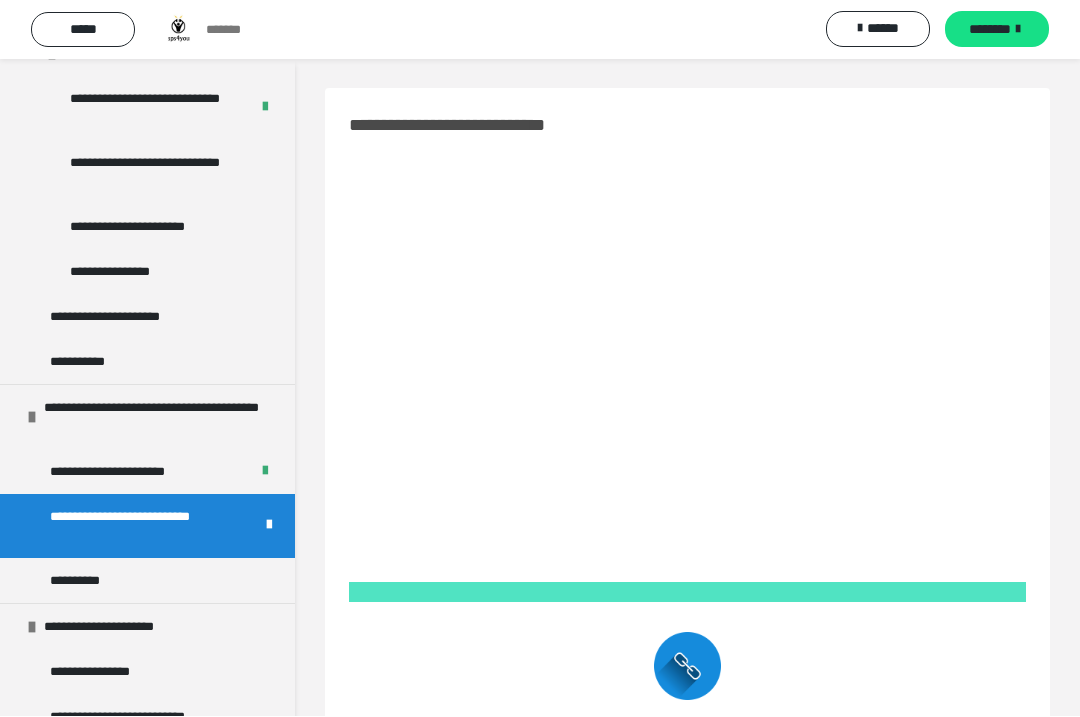 click on "********" at bounding box center [990, 30] 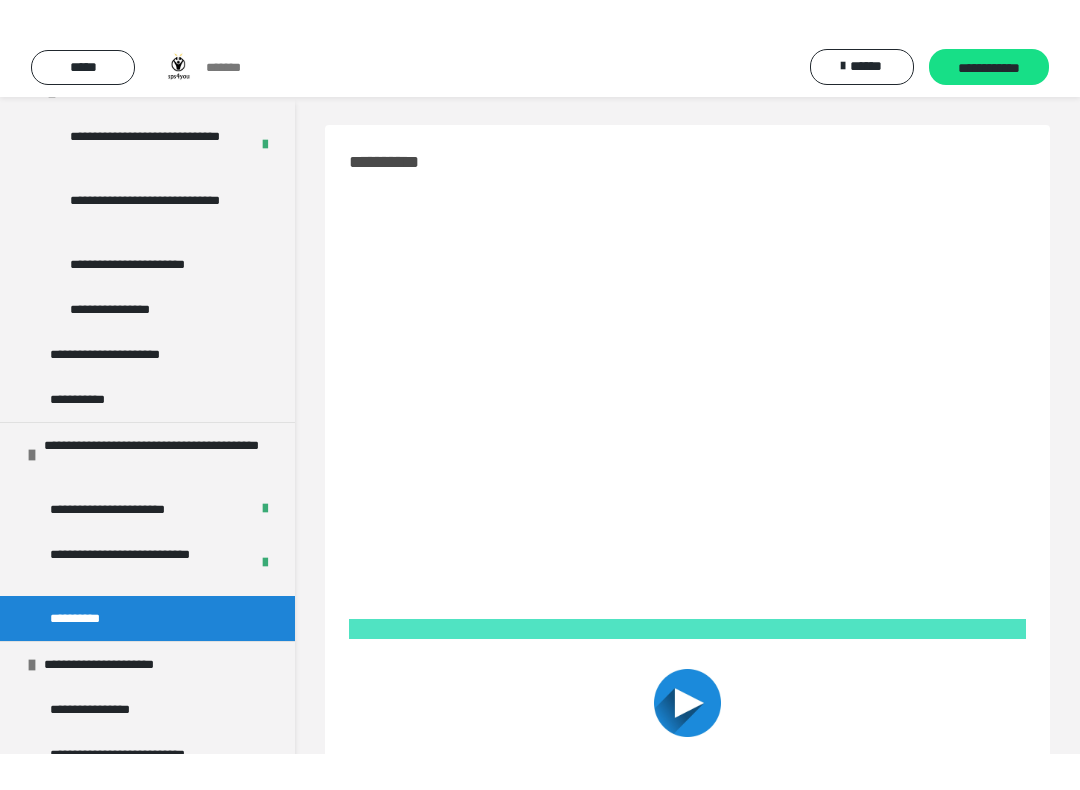 scroll, scrollTop: 9197, scrollLeft: 0, axis: vertical 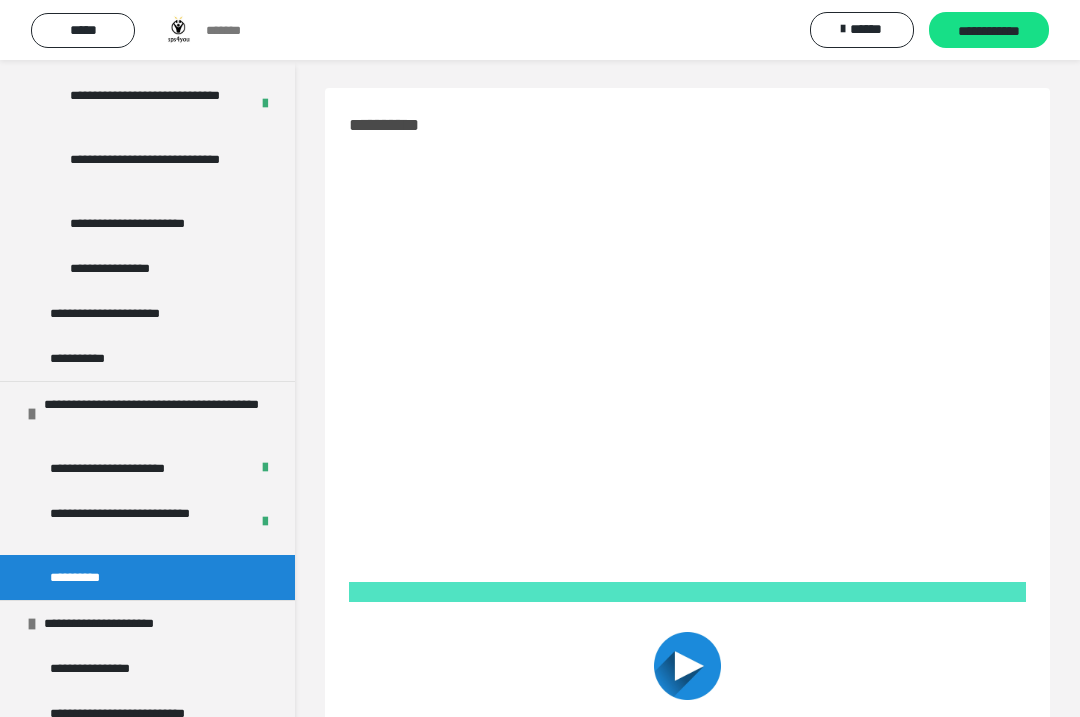 click on "**********" at bounding box center [141, 523] 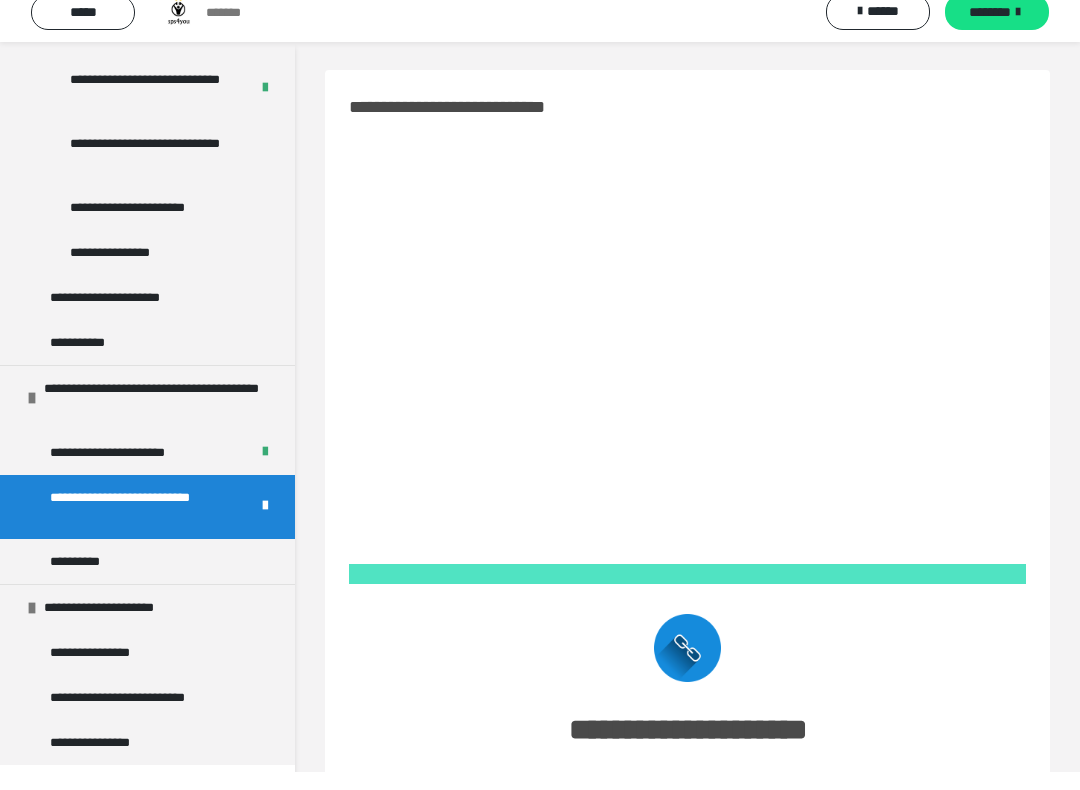 scroll, scrollTop: 20, scrollLeft: 0, axis: vertical 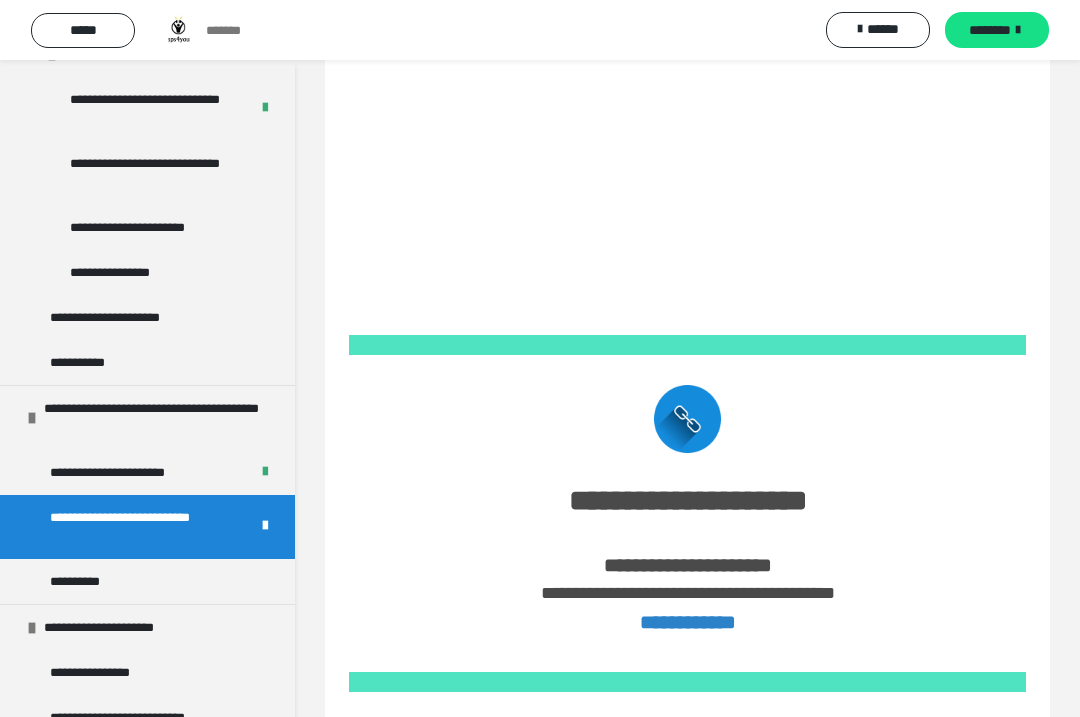 click on "**********" at bounding box center (688, 622) 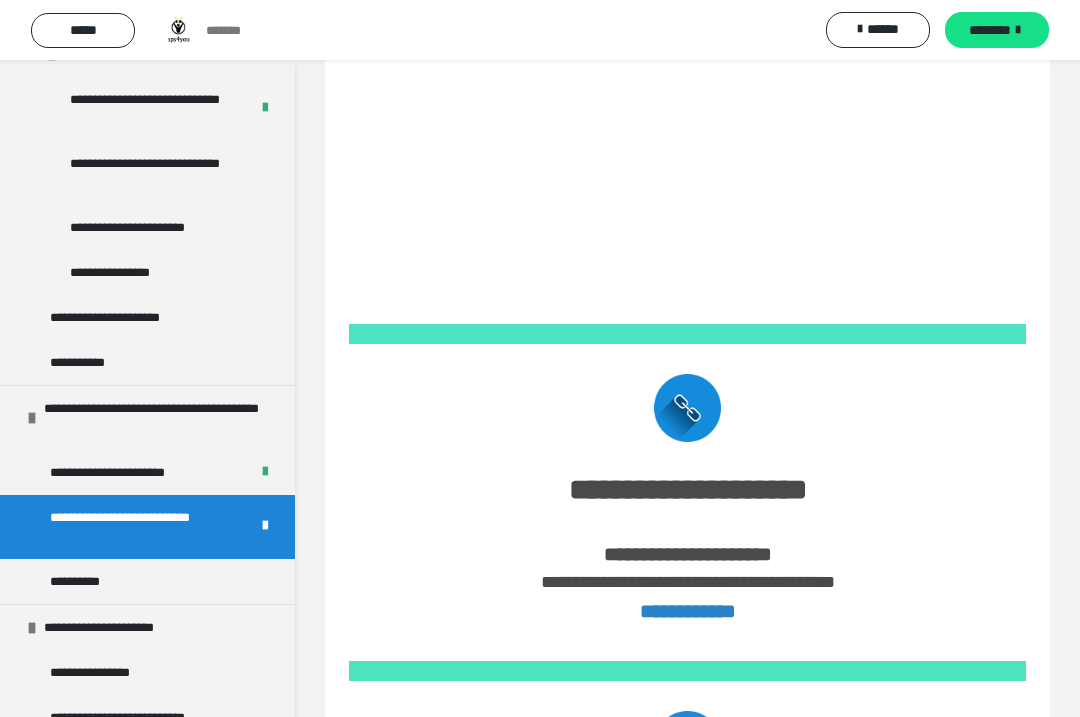 click on "**********" at bounding box center (82, 581) 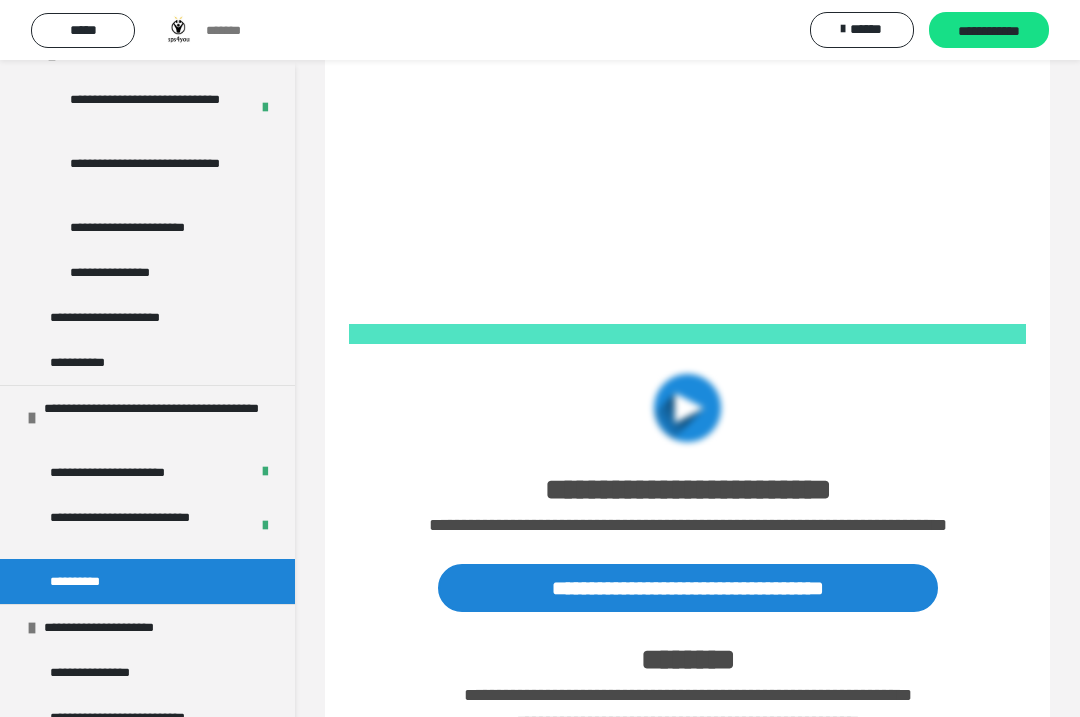 click on "**********" at bounding box center [82, 581] 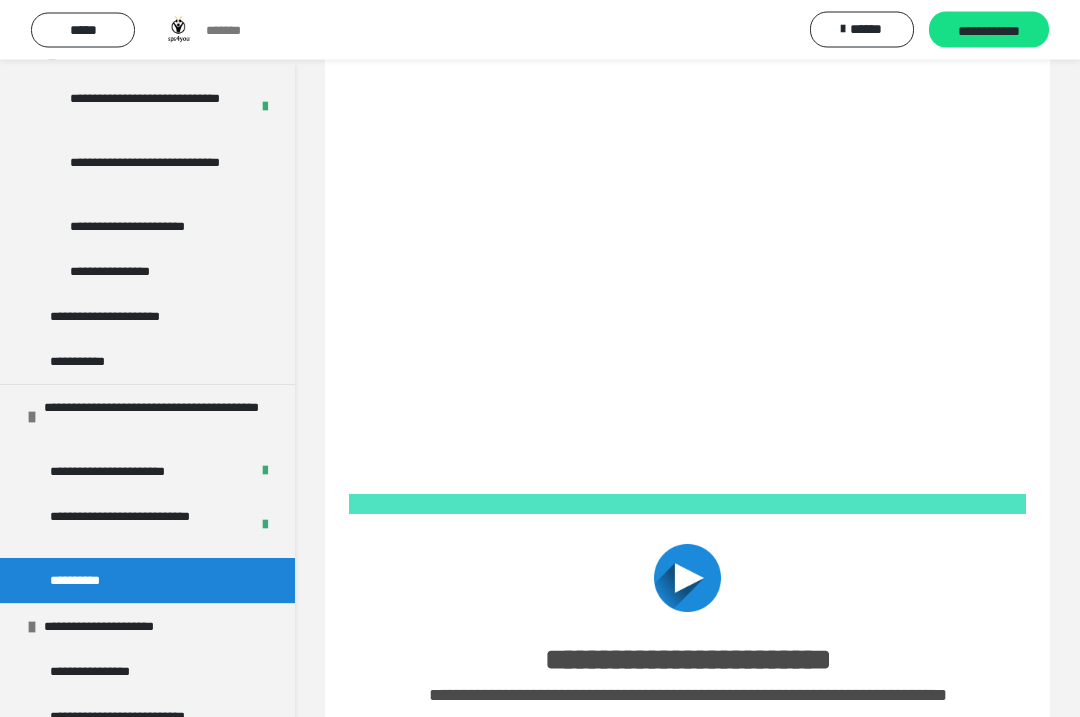 scroll, scrollTop: 75, scrollLeft: 0, axis: vertical 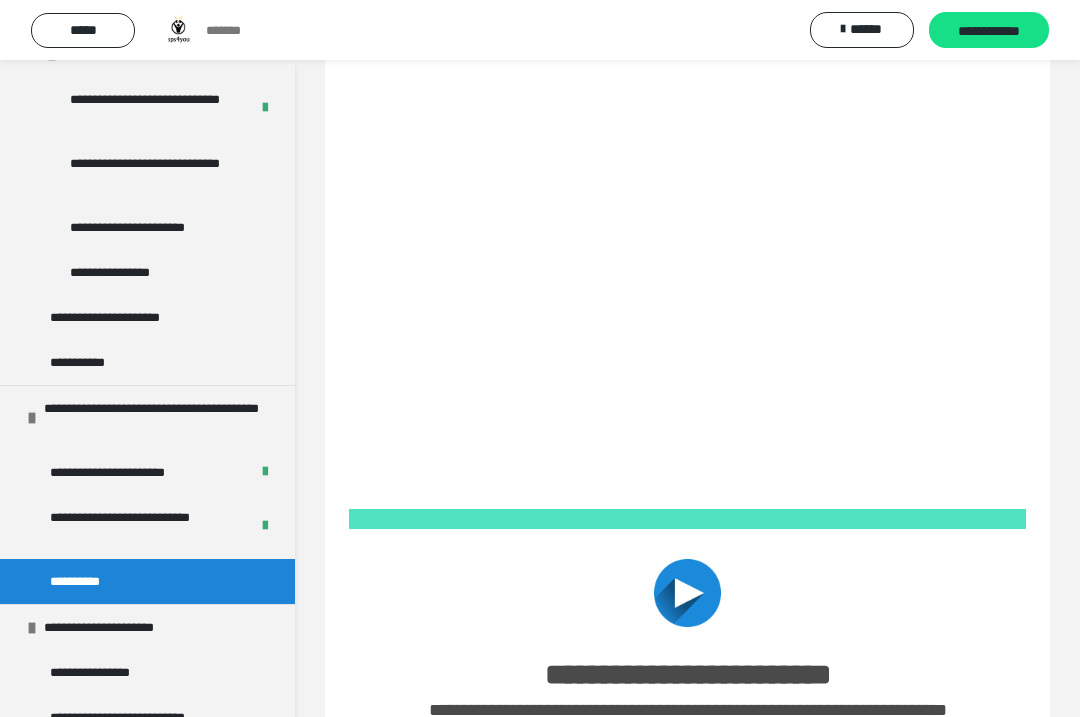 click on "**********" at bounding box center (989, 31) 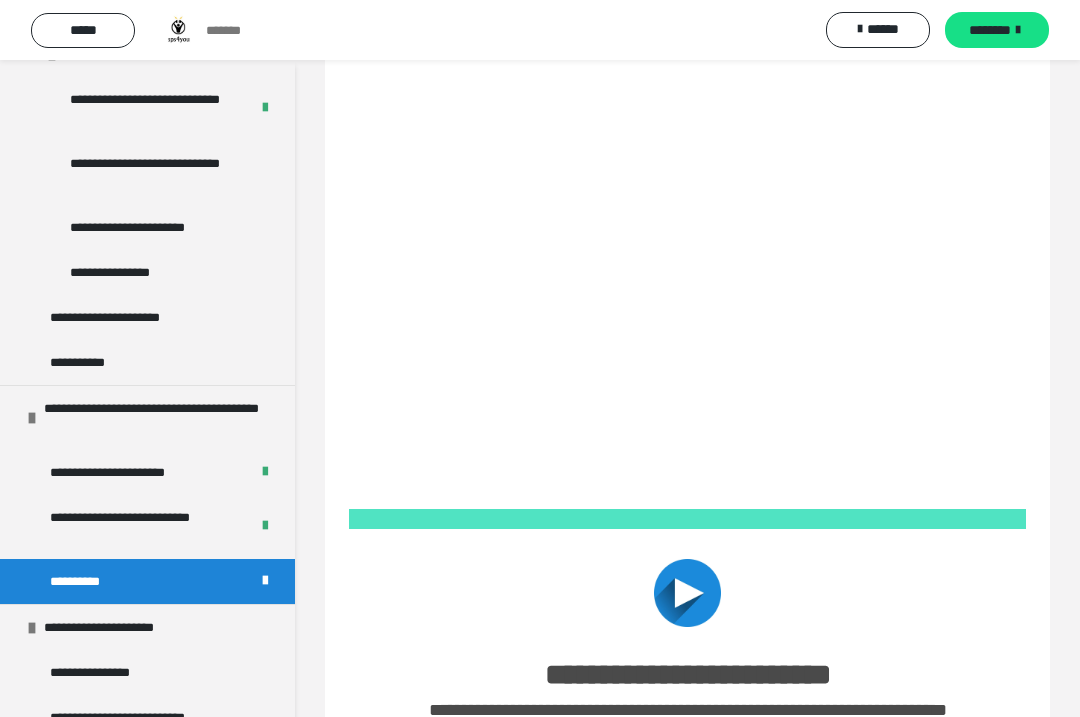 click on "********" at bounding box center [997, 30] 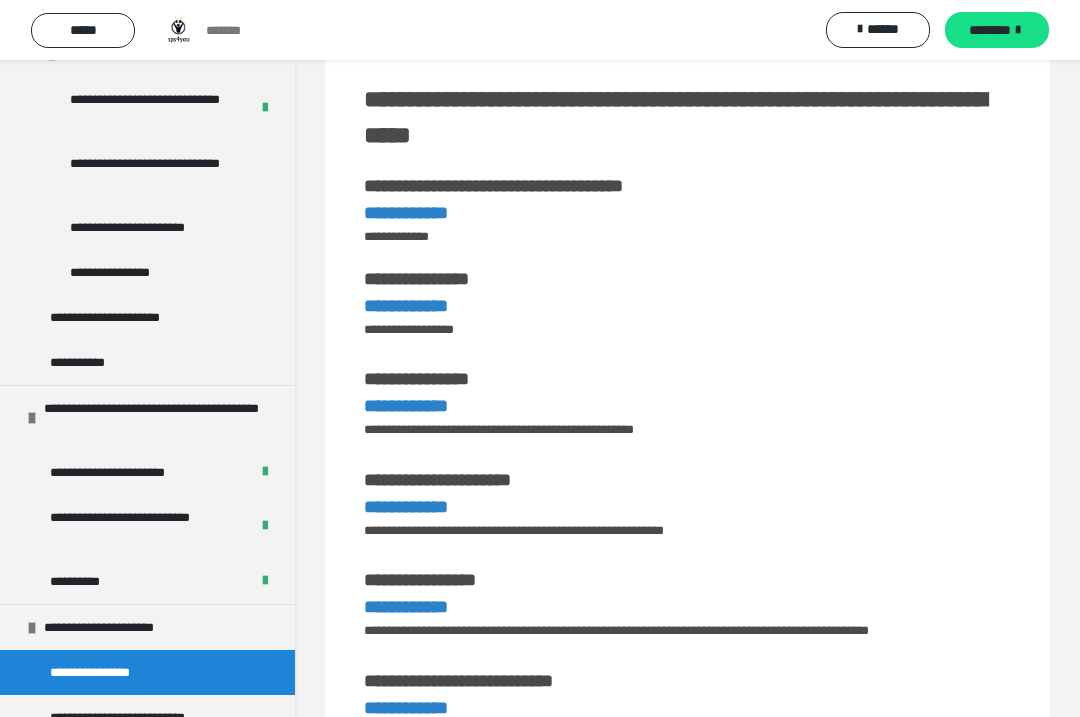 click on "**********" at bounding box center [147, 581] 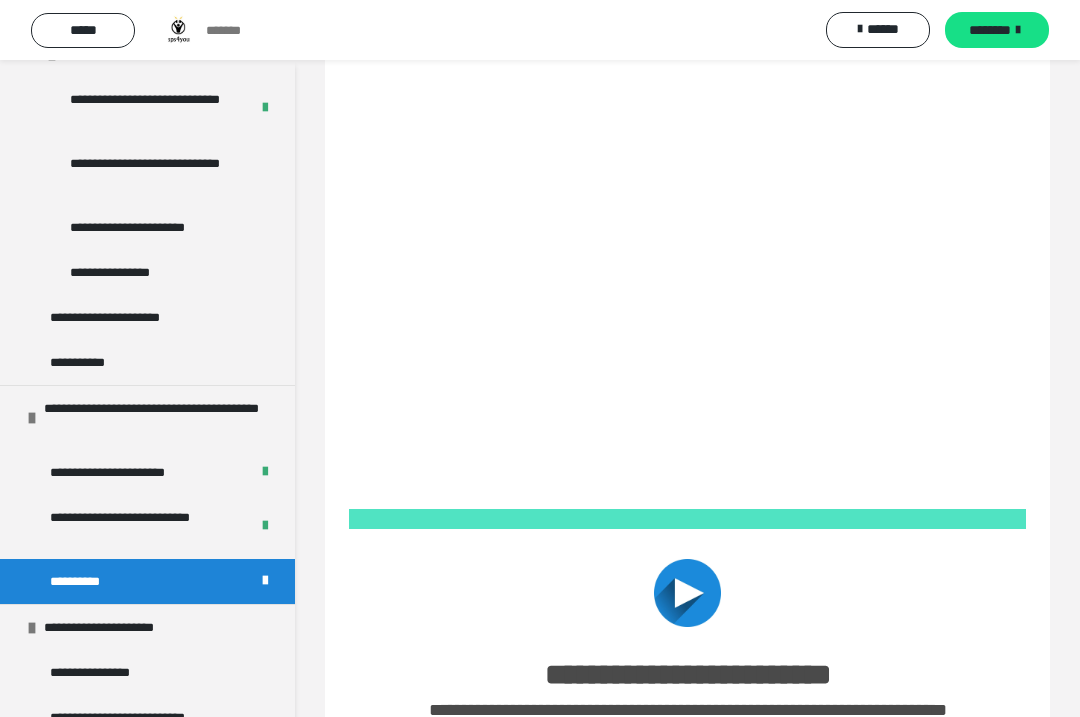scroll, scrollTop: 20, scrollLeft: 0, axis: vertical 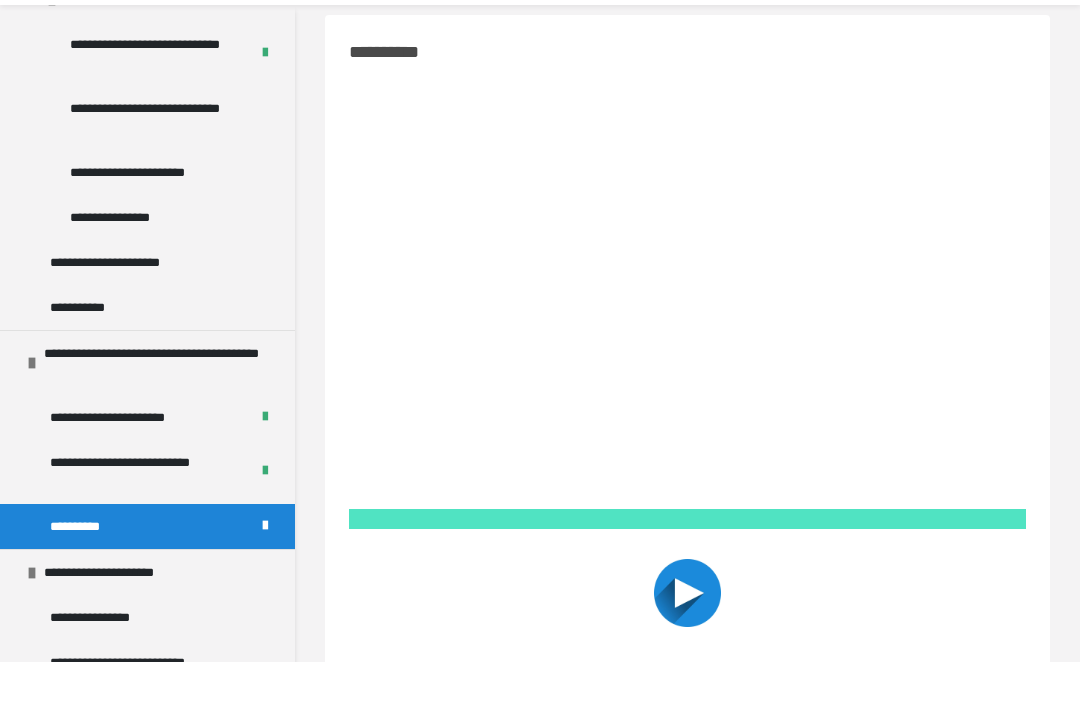 click on "**********" at bounding box center (139, 717) 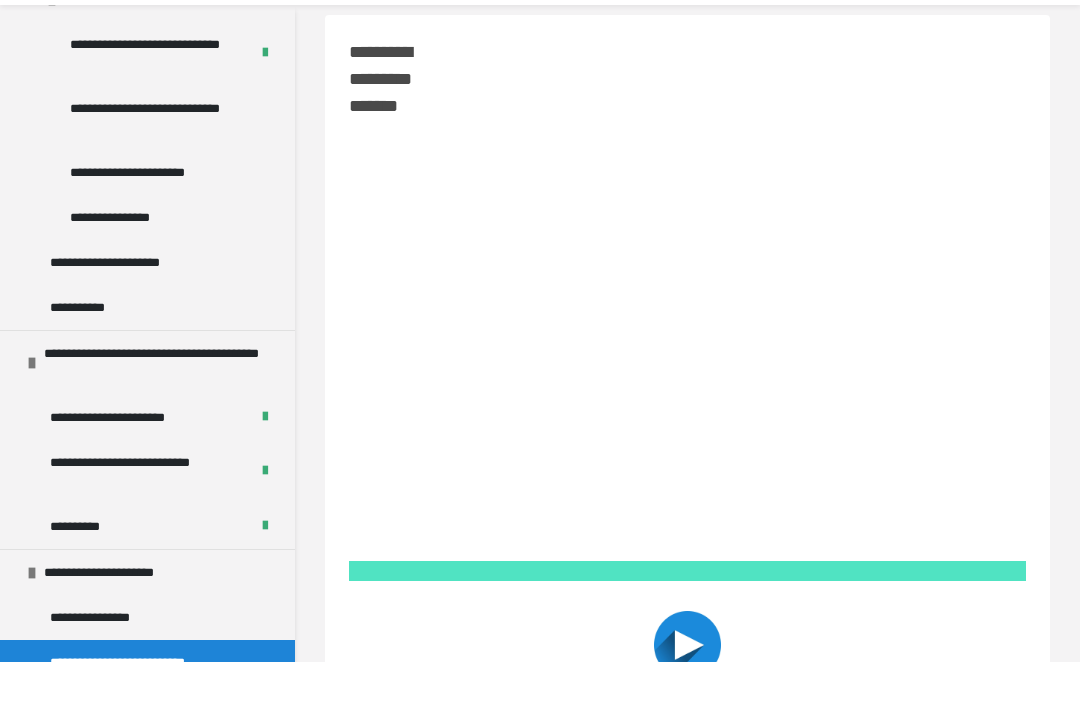 scroll, scrollTop: 75, scrollLeft: 0, axis: vertical 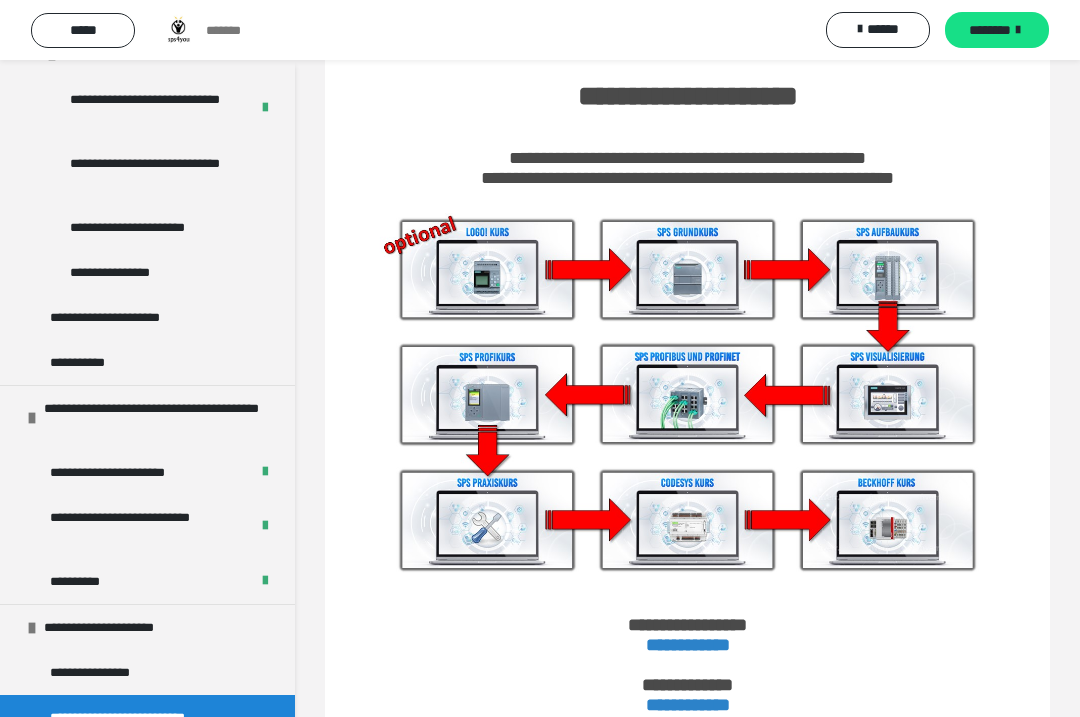 click on "**********" at bounding box center [92, 672] 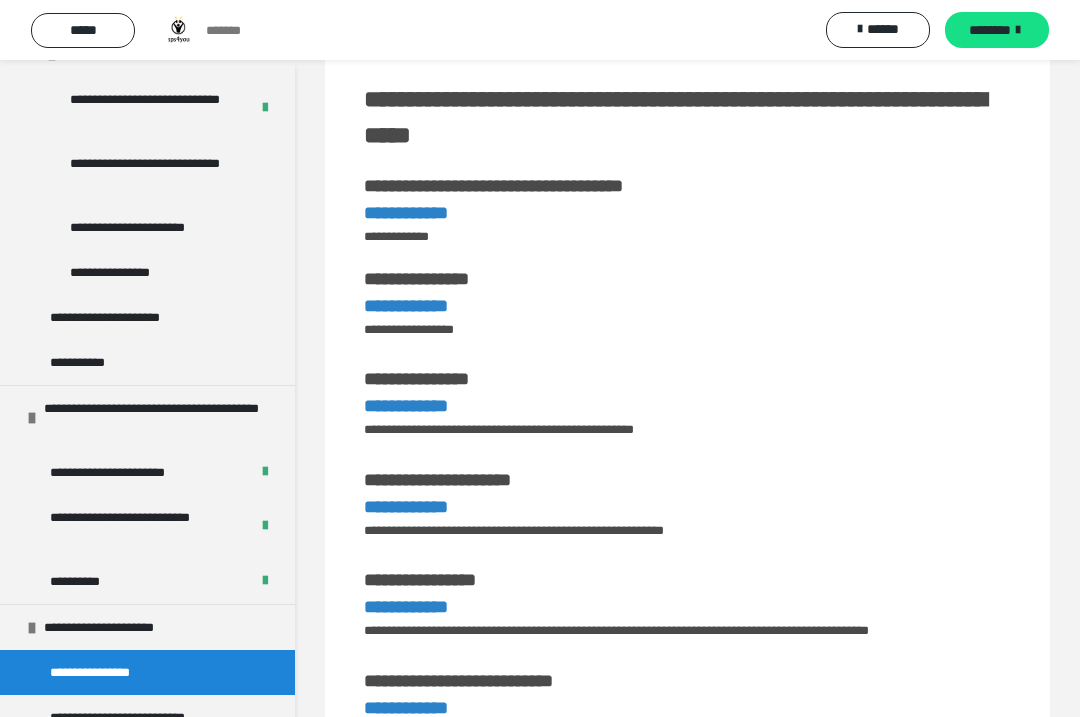 click on "**********" at bounding box center (406, 406) 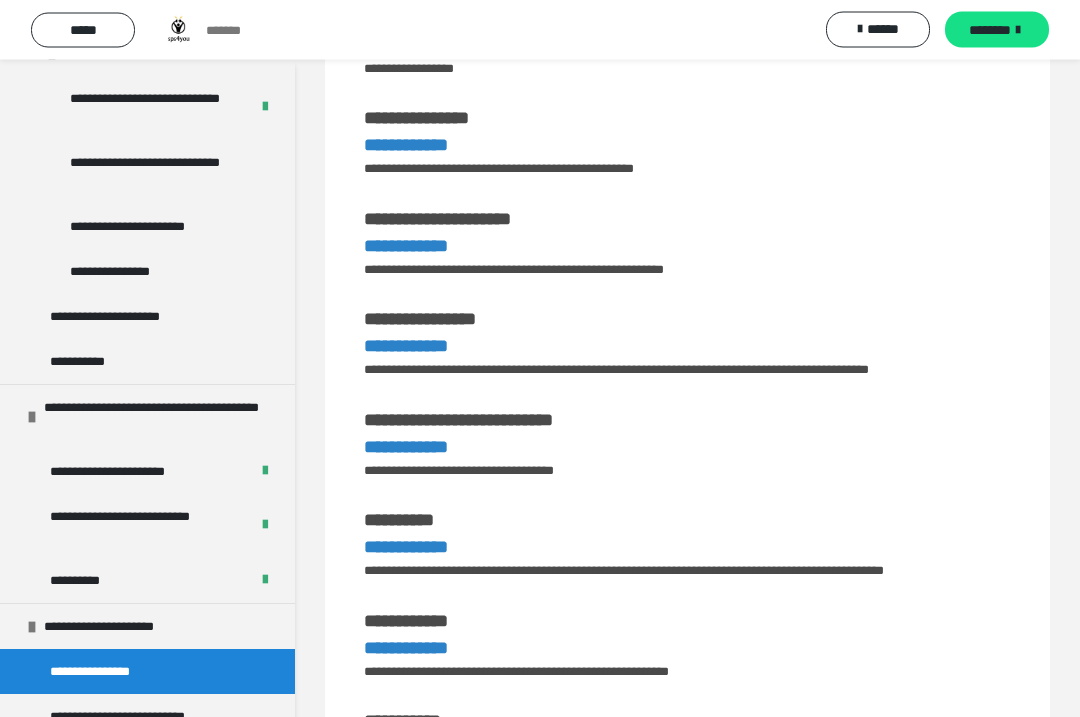 scroll, scrollTop: 337, scrollLeft: 0, axis: vertical 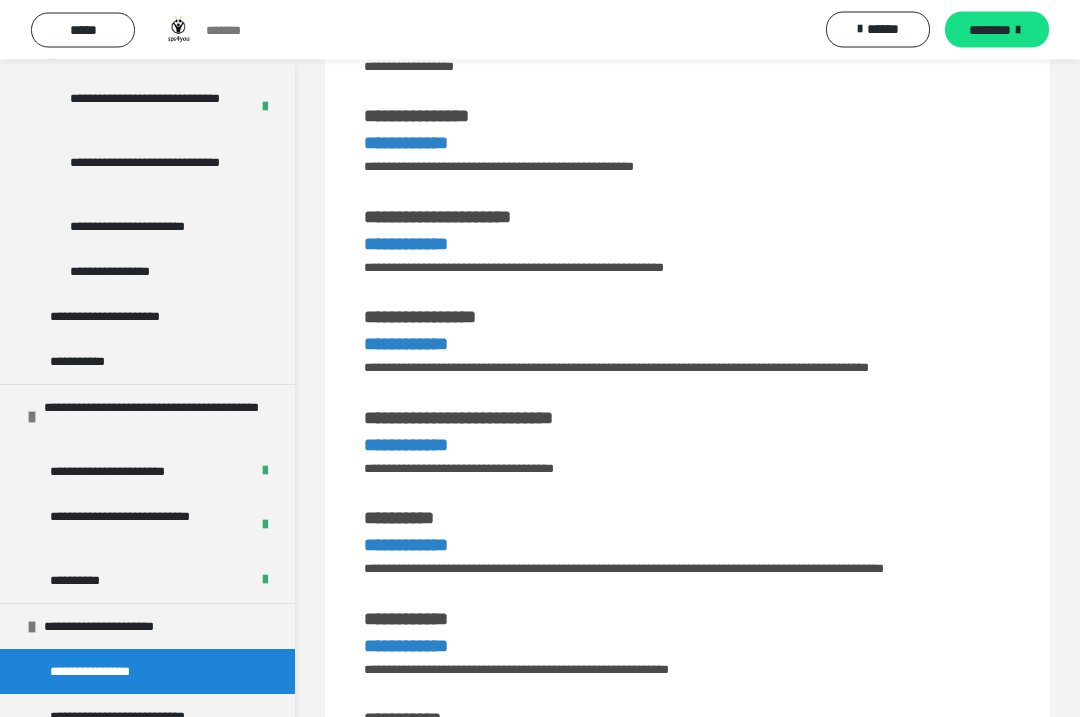 click on "**********" at bounding box center [406, 446] 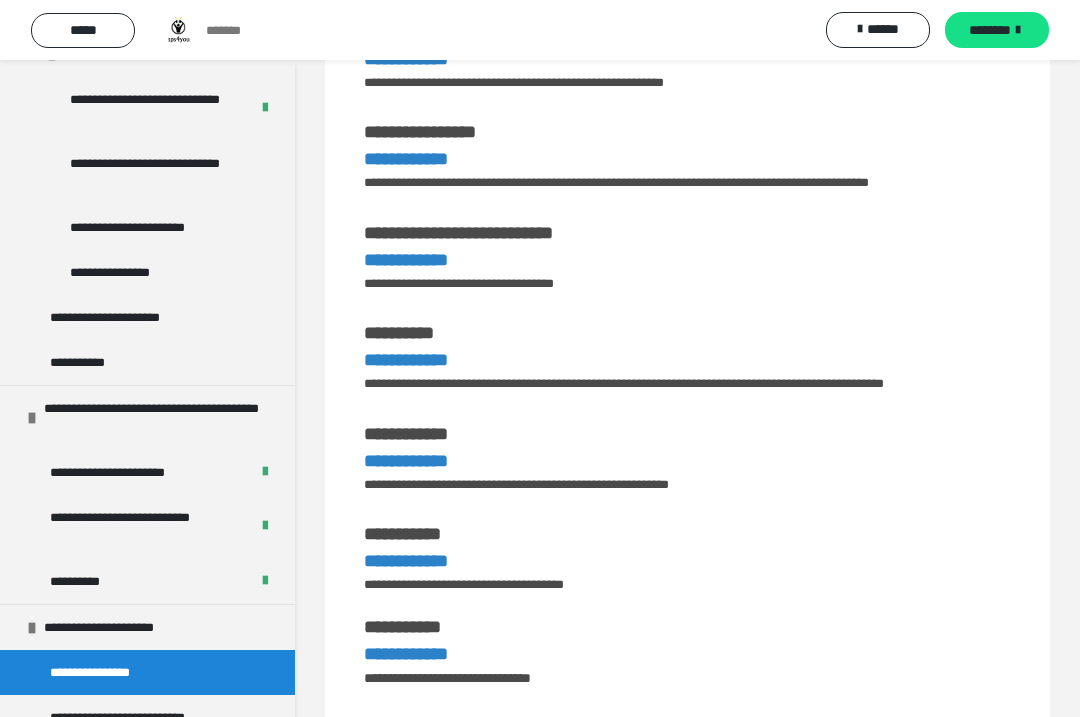 scroll, scrollTop: 542, scrollLeft: 0, axis: vertical 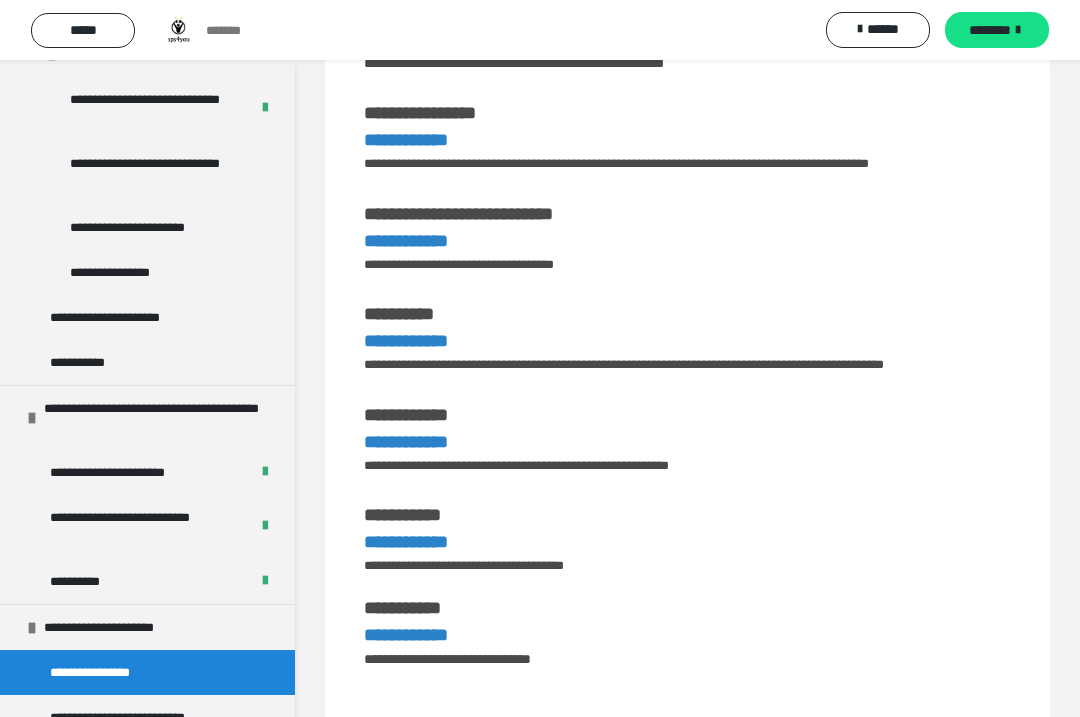click on "**********" at bounding box center [402, 515] 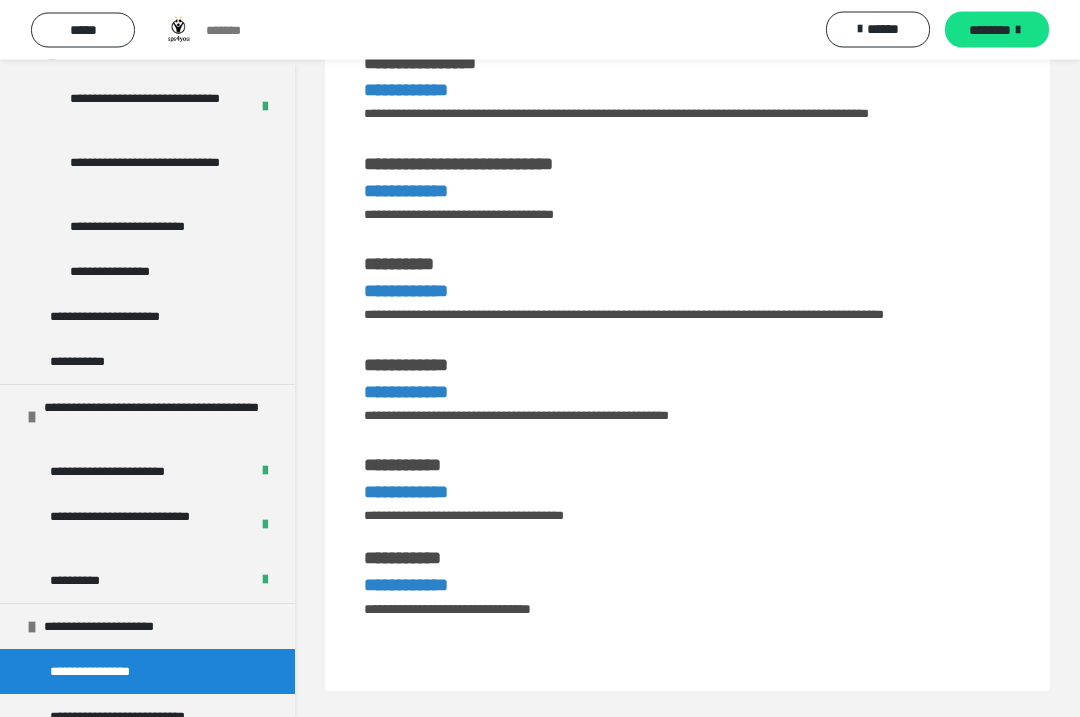 scroll, scrollTop: 596, scrollLeft: 0, axis: vertical 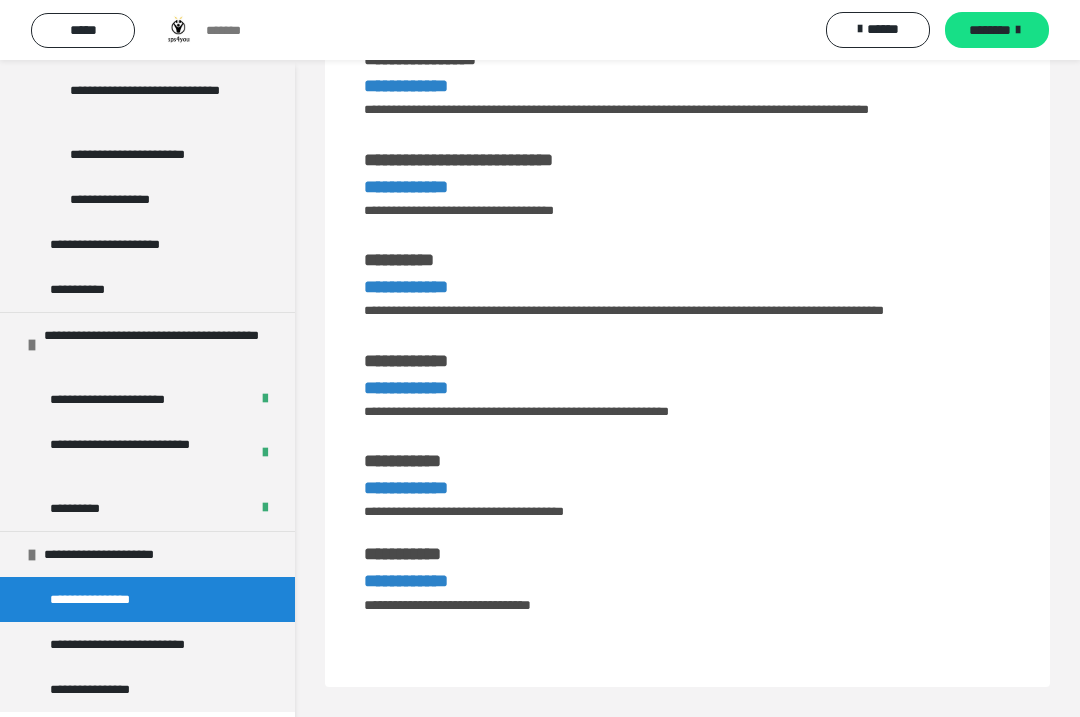click on "**********" at bounding box center (147, 689) 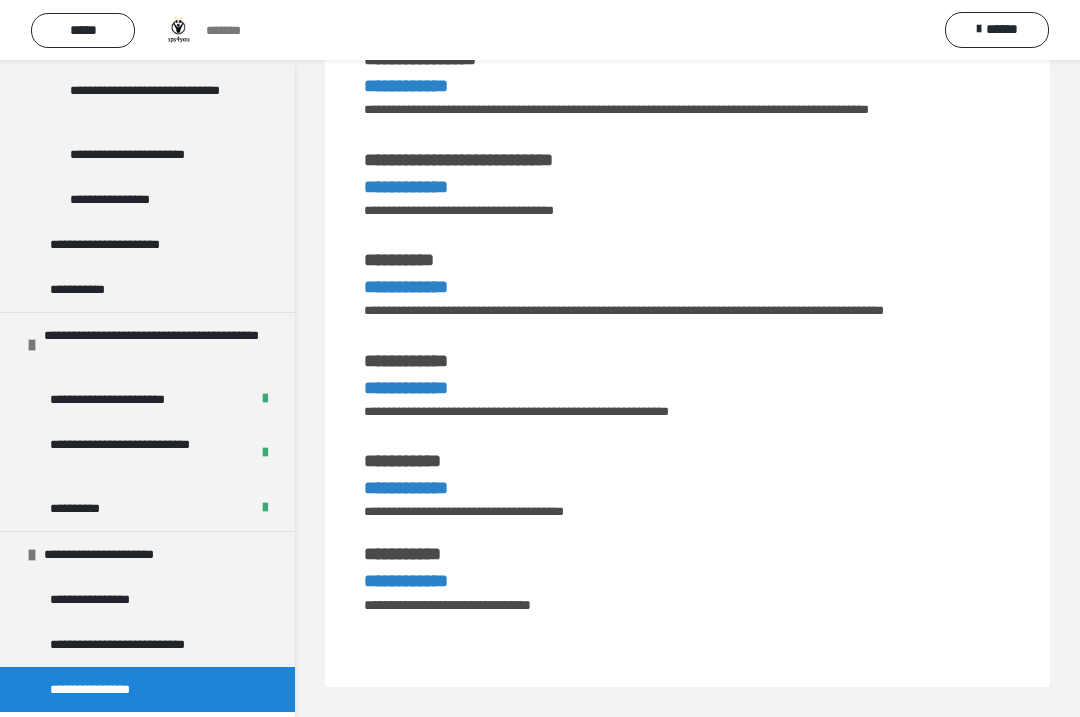 scroll, scrollTop: 114, scrollLeft: 0, axis: vertical 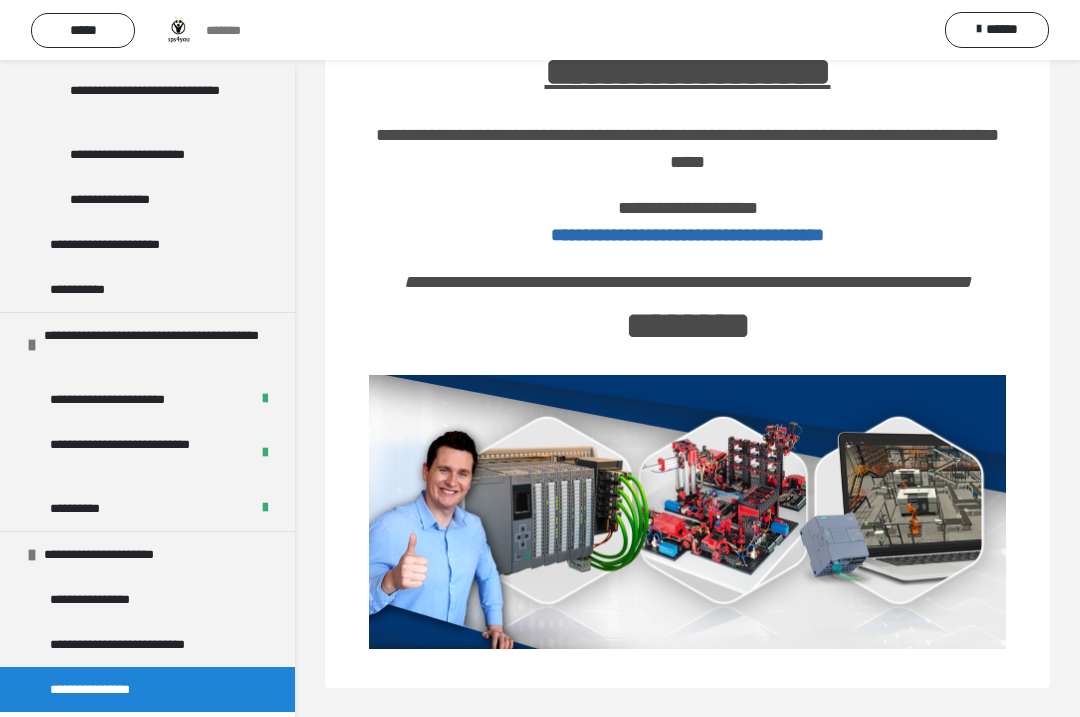 click on "**********" at bounding box center (687, 235) 